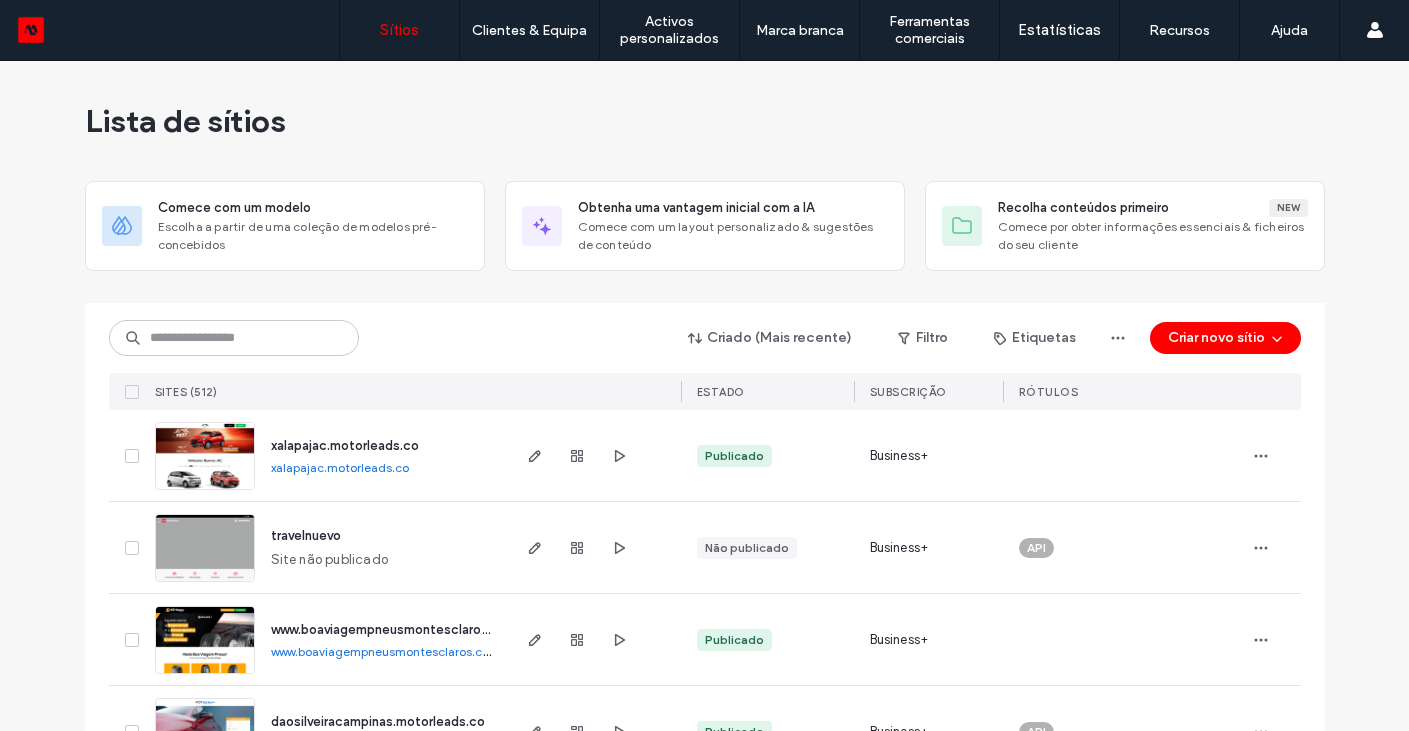 scroll, scrollTop: 0, scrollLeft: 0, axis: both 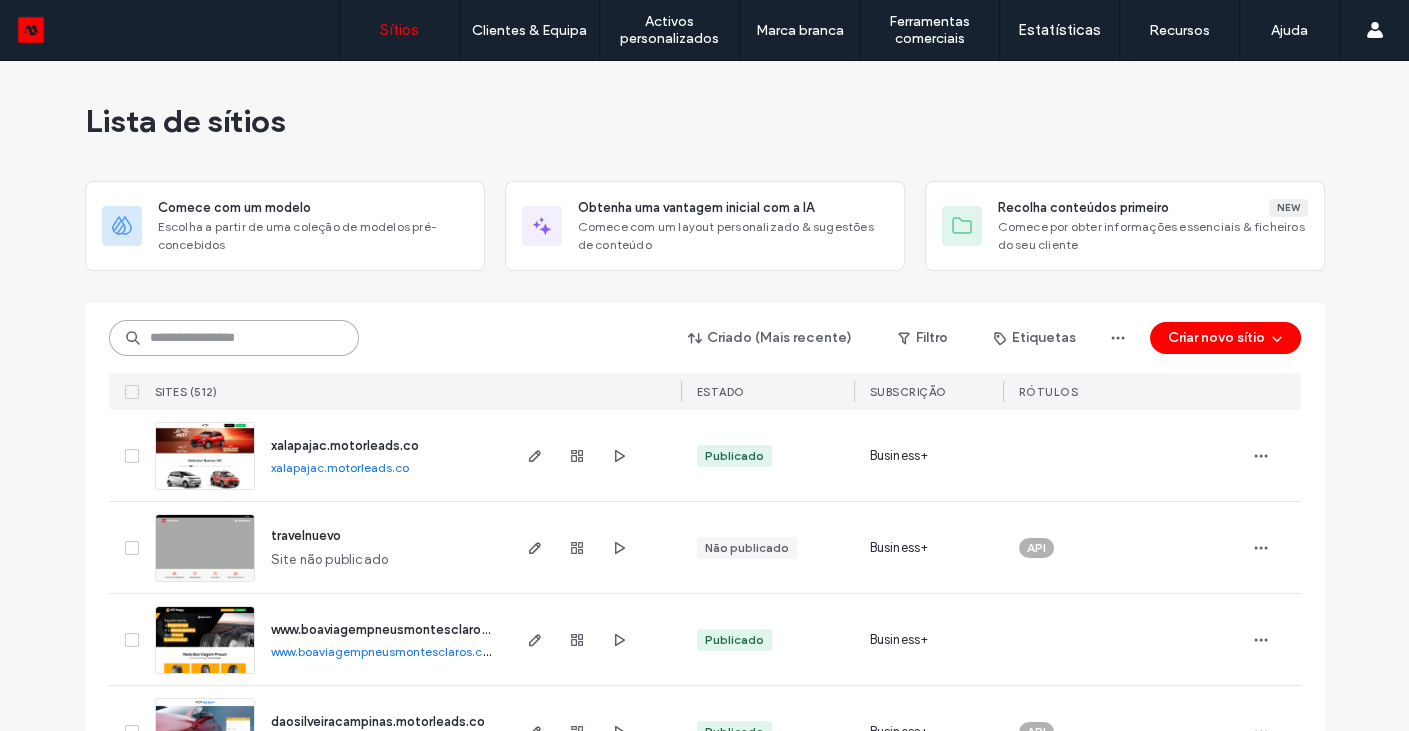 click at bounding box center [234, 338] 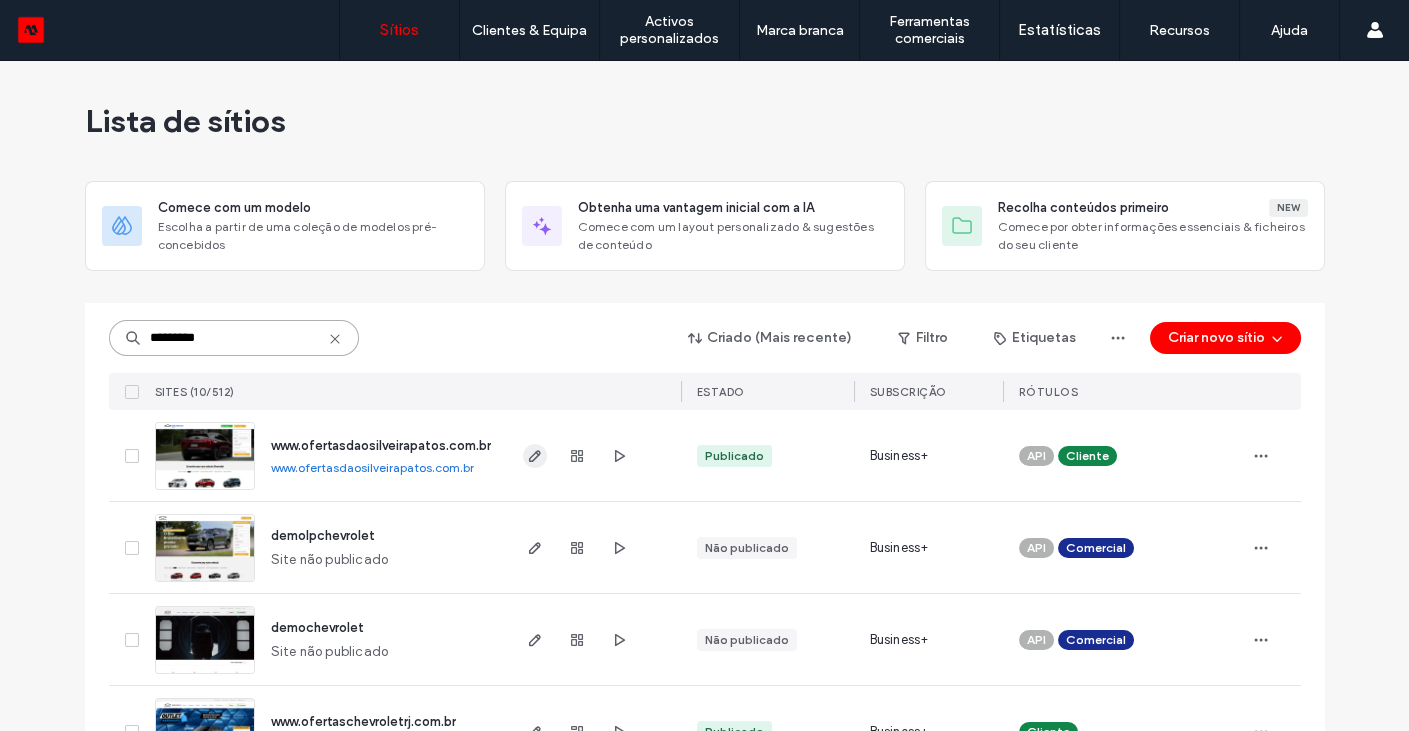 type on "*********" 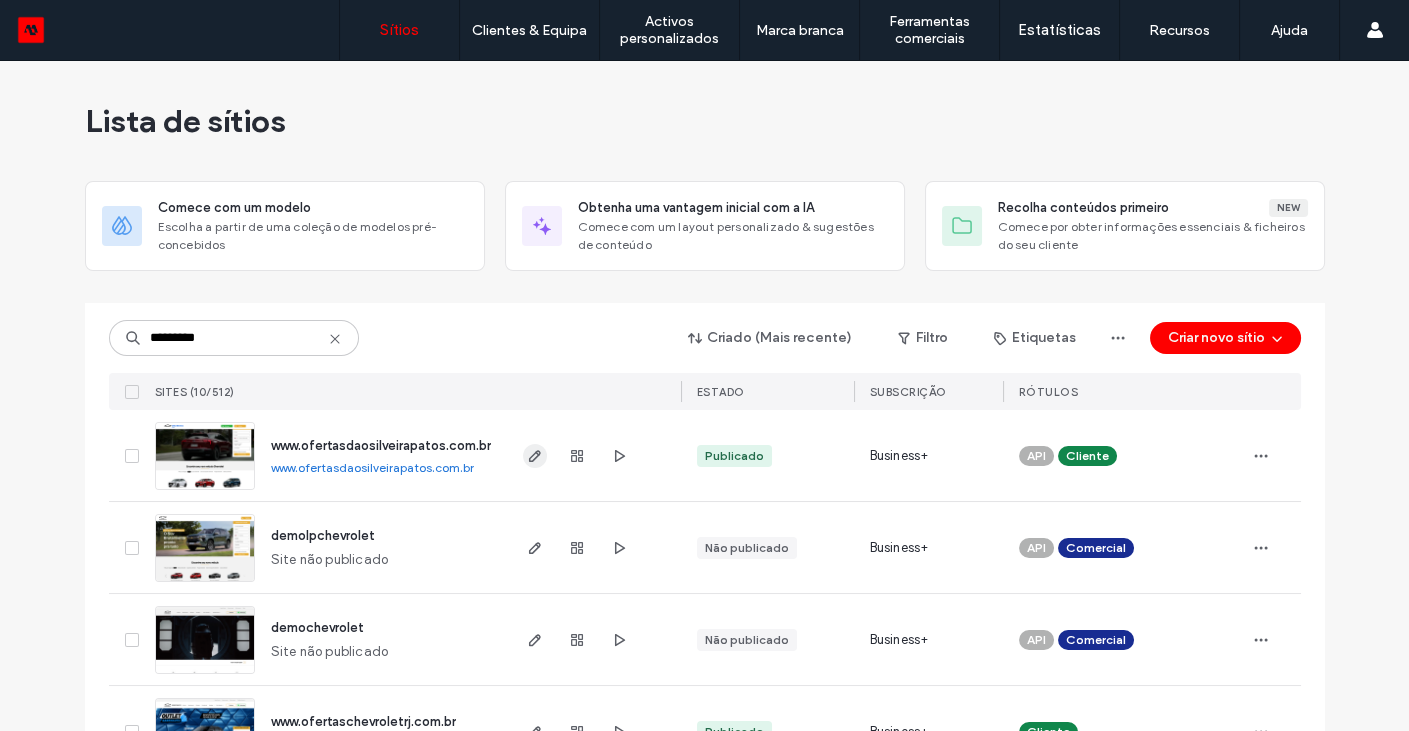 click 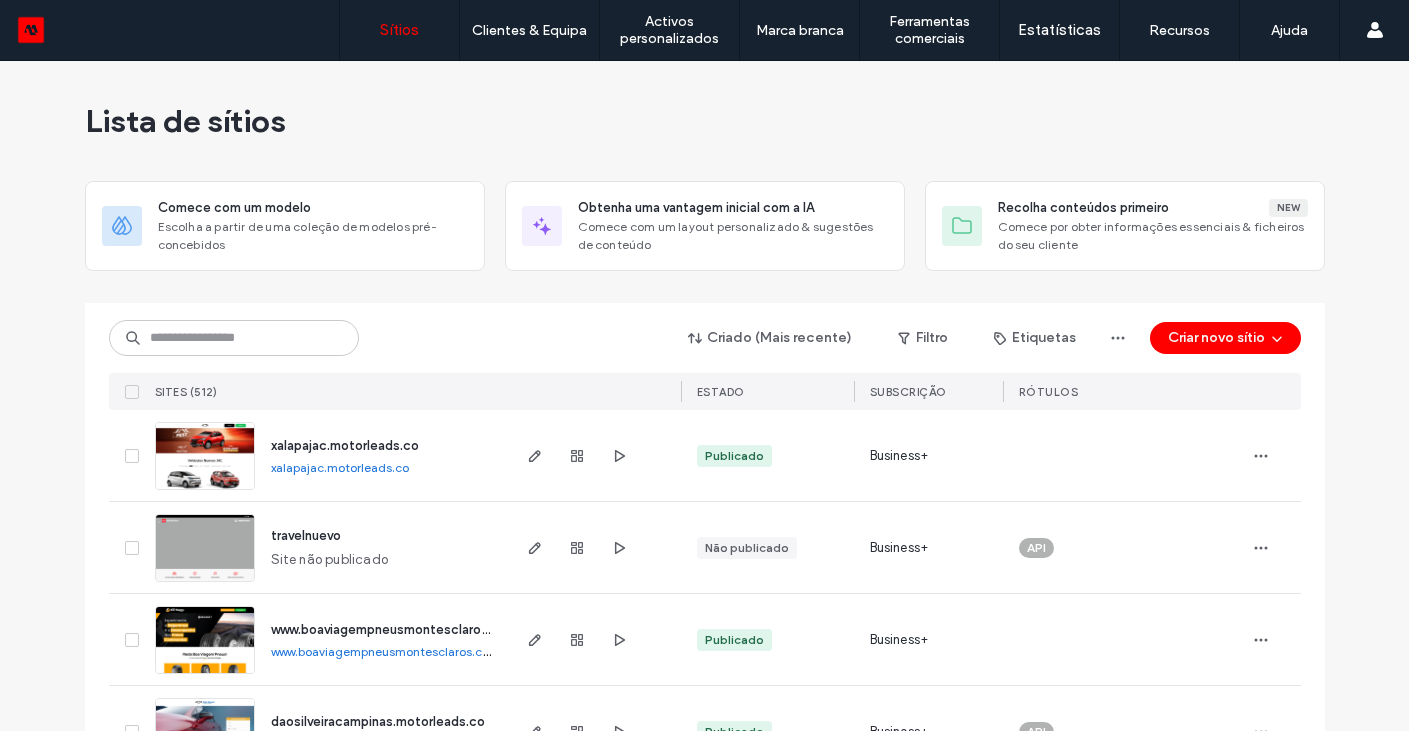 click at bounding box center (234, 338) 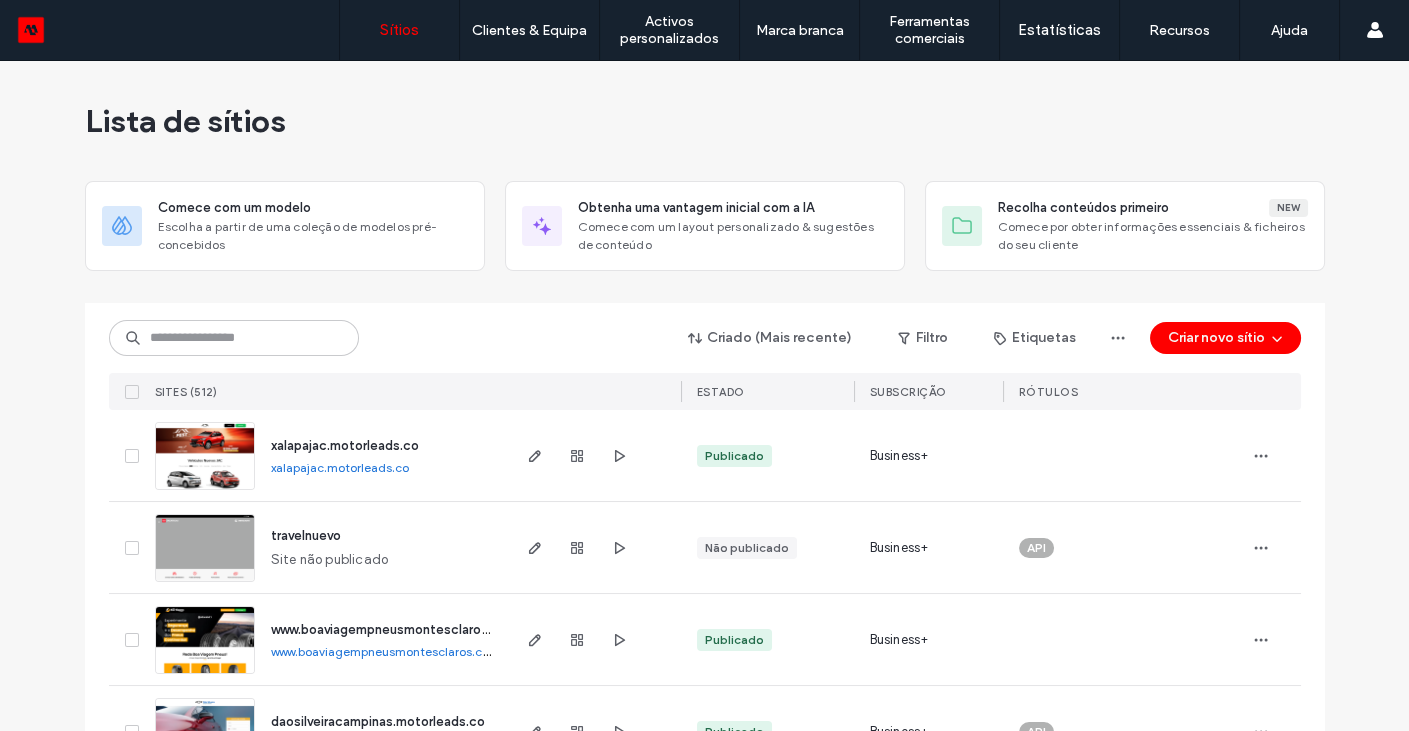 scroll, scrollTop: 0, scrollLeft: 0, axis: both 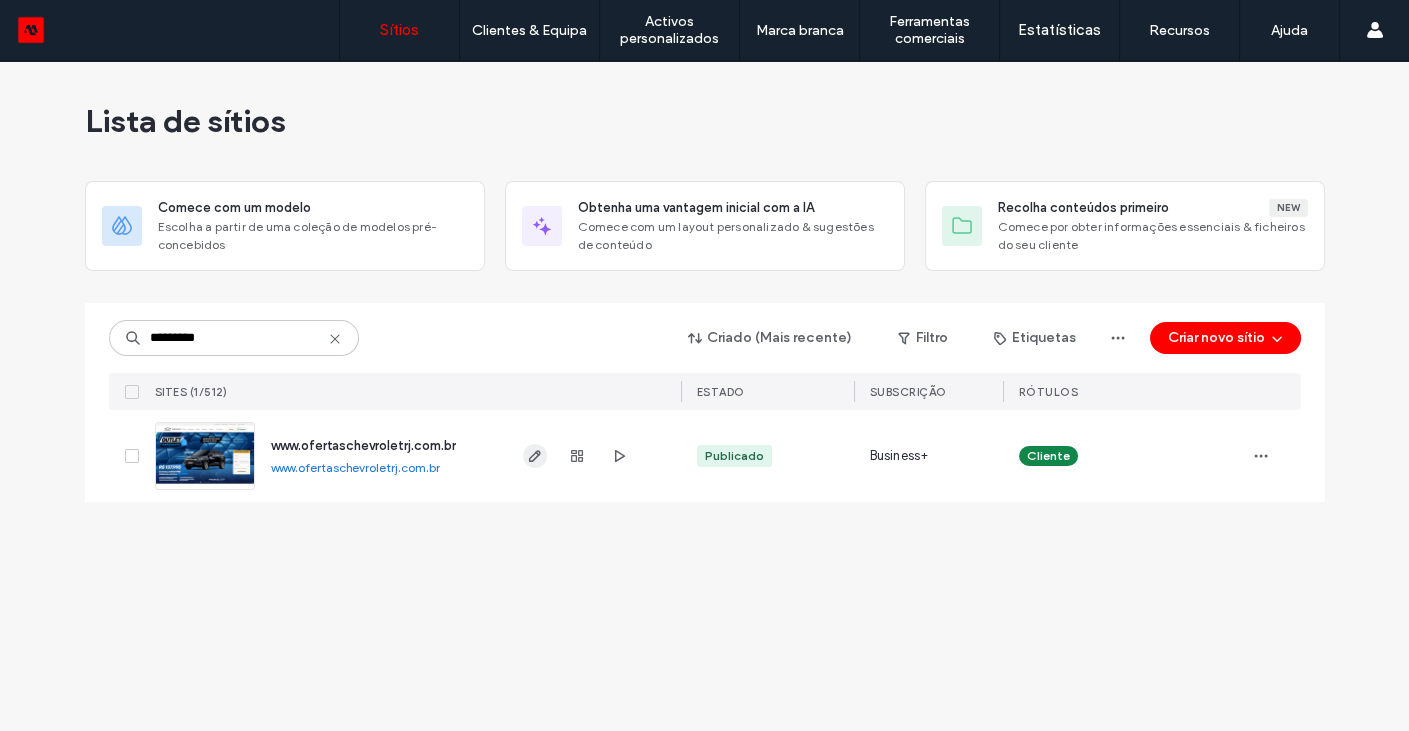 type on "*********" 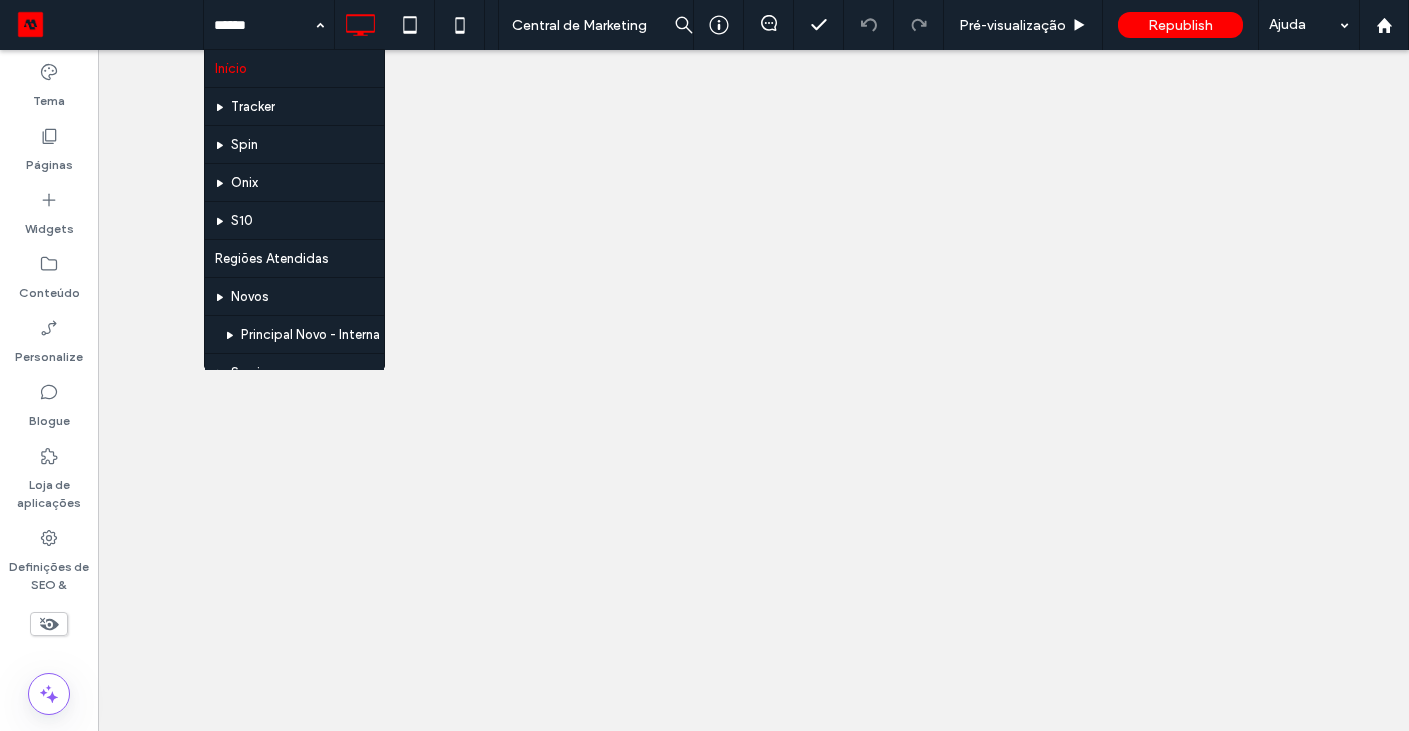 scroll, scrollTop: 0, scrollLeft: 0, axis: both 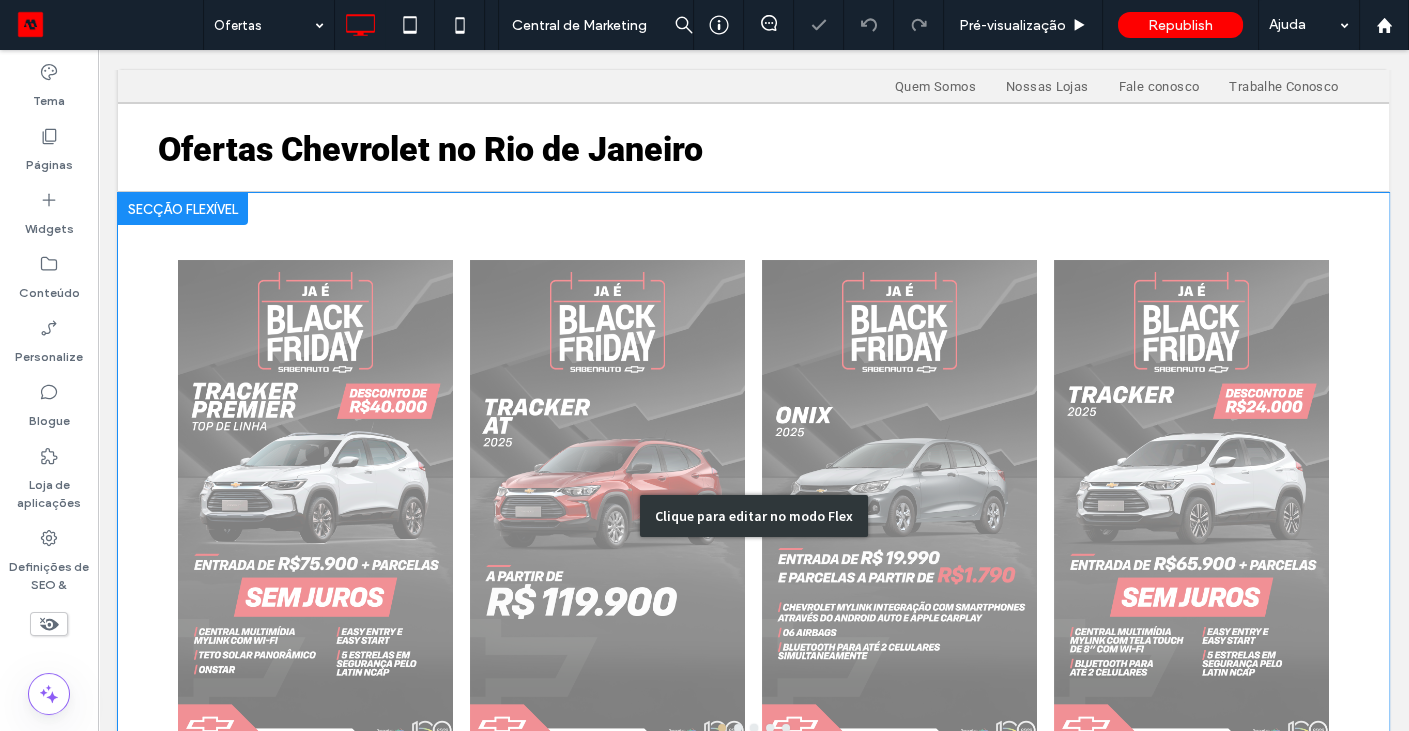 click on "Clique para editar no modo Flex" at bounding box center [753, 516] 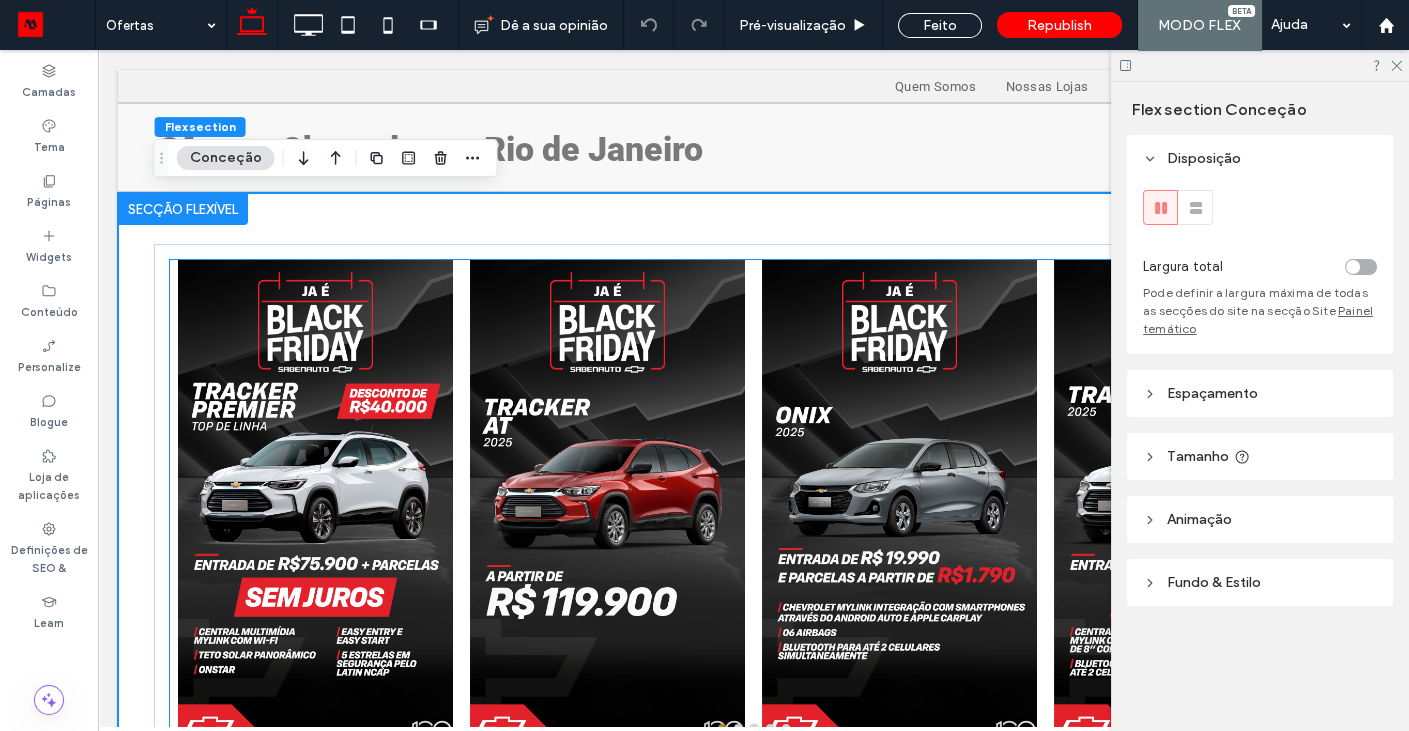 click at bounding box center [315, 508] 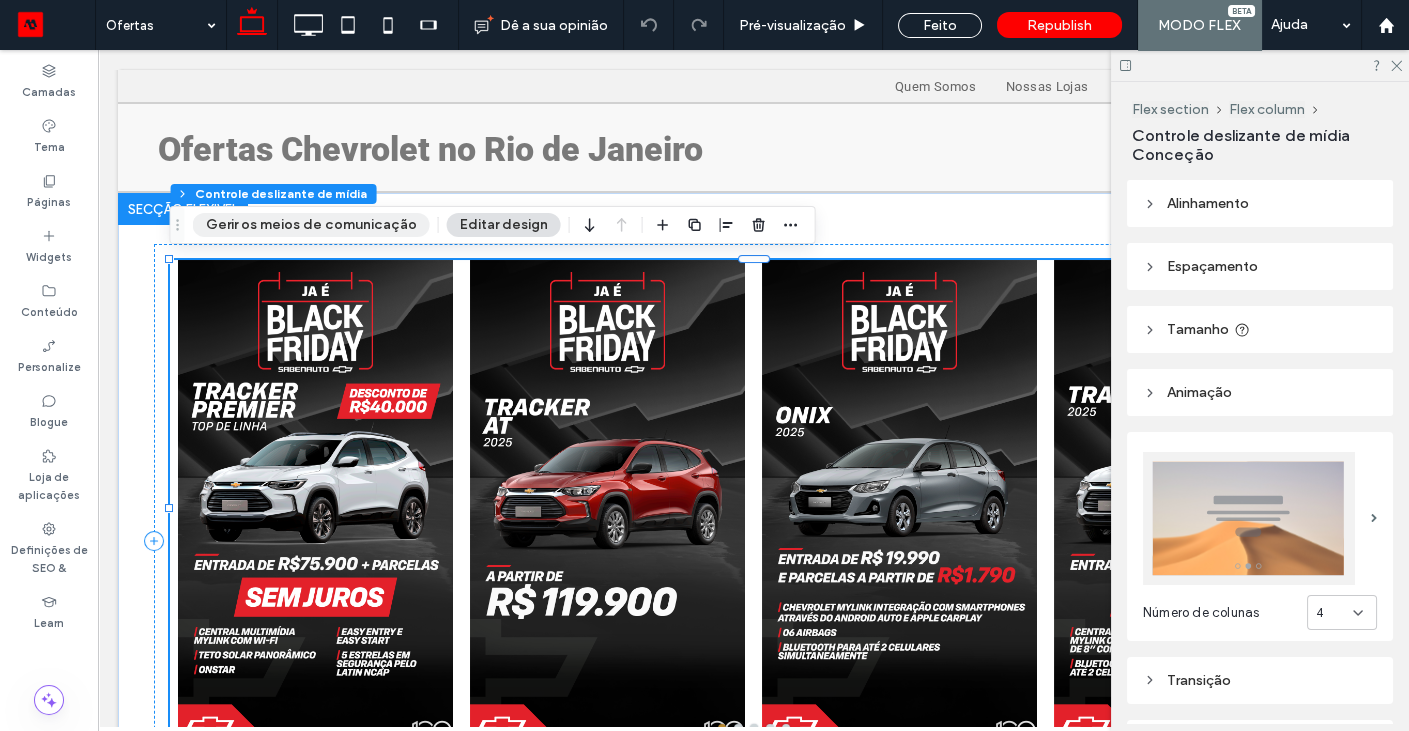click on "Gerir os meios de comunicação" at bounding box center [311, 225] 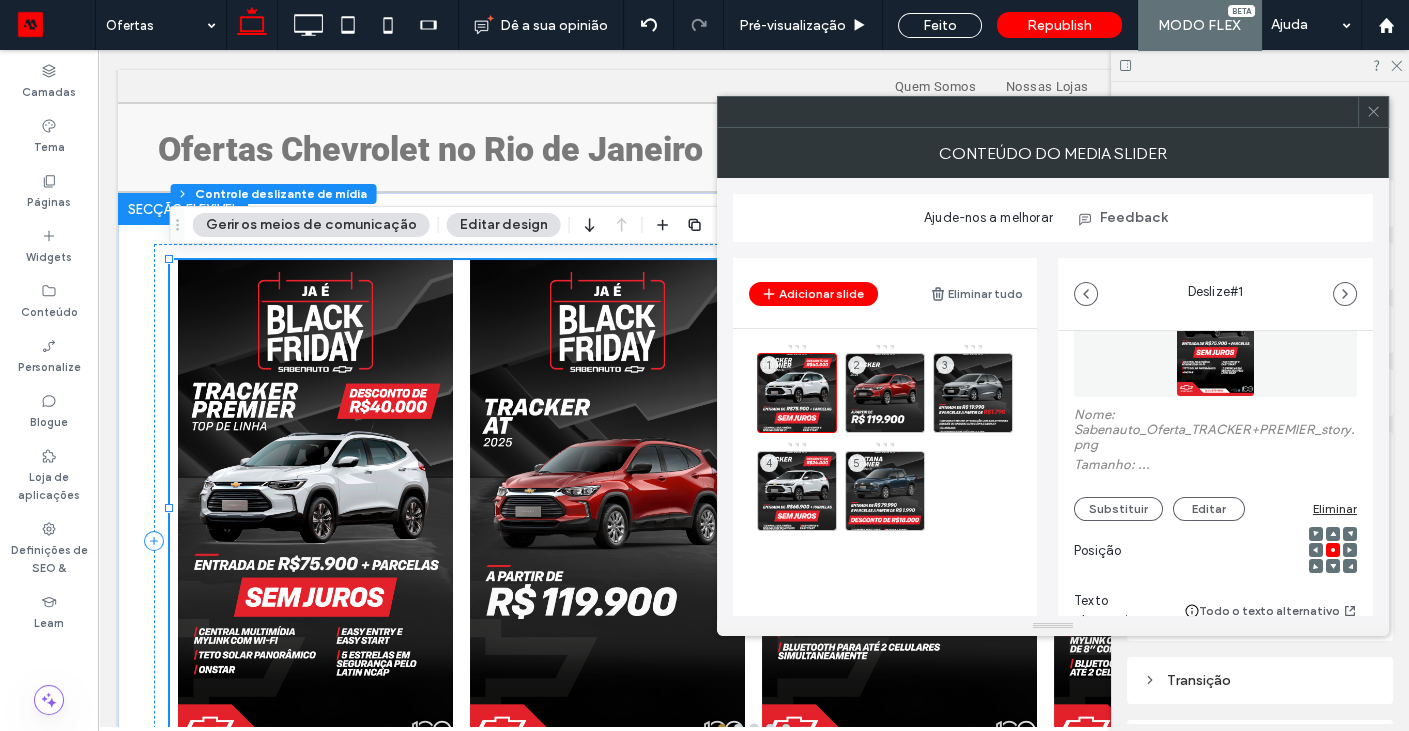 scroll, scrollTop: 132, scrollLeft: 0, axis: vertical 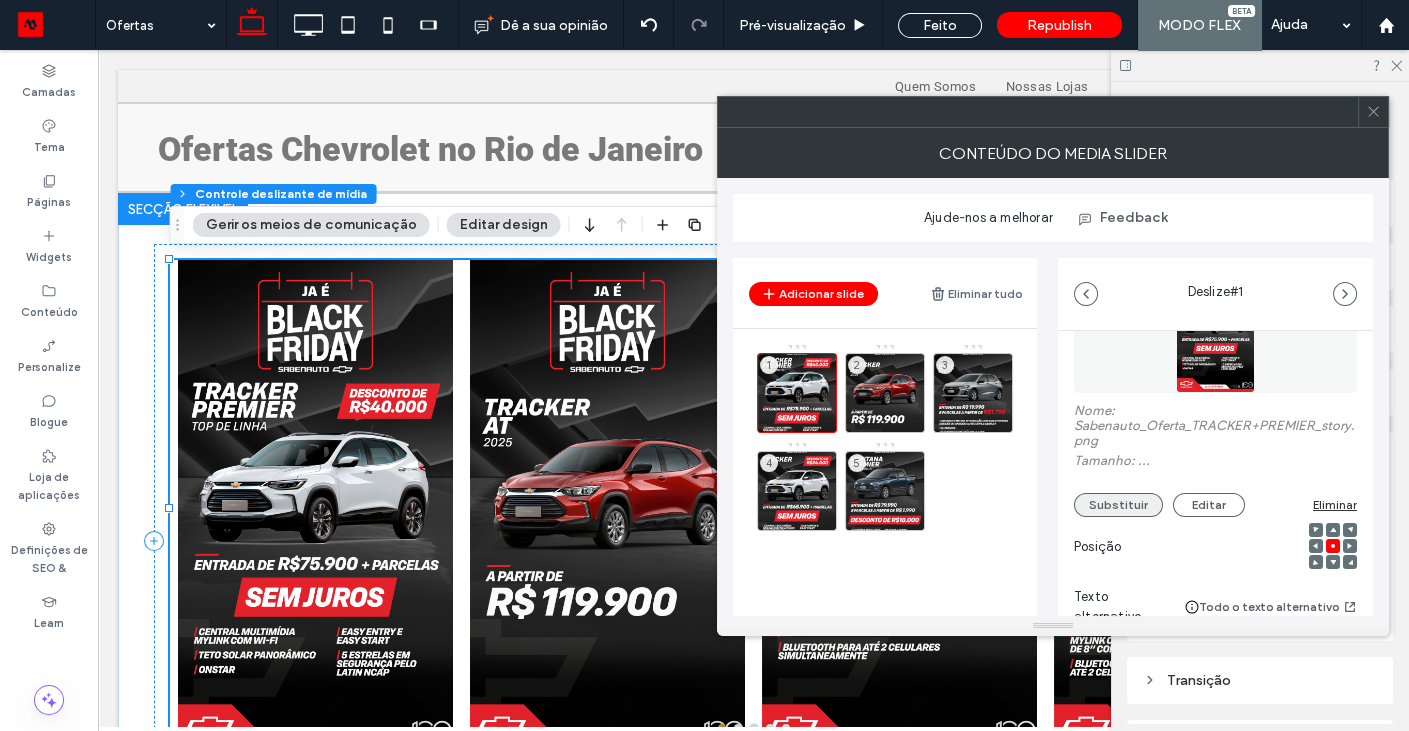 click on "Substituir" at bounding box center (1118, 505) 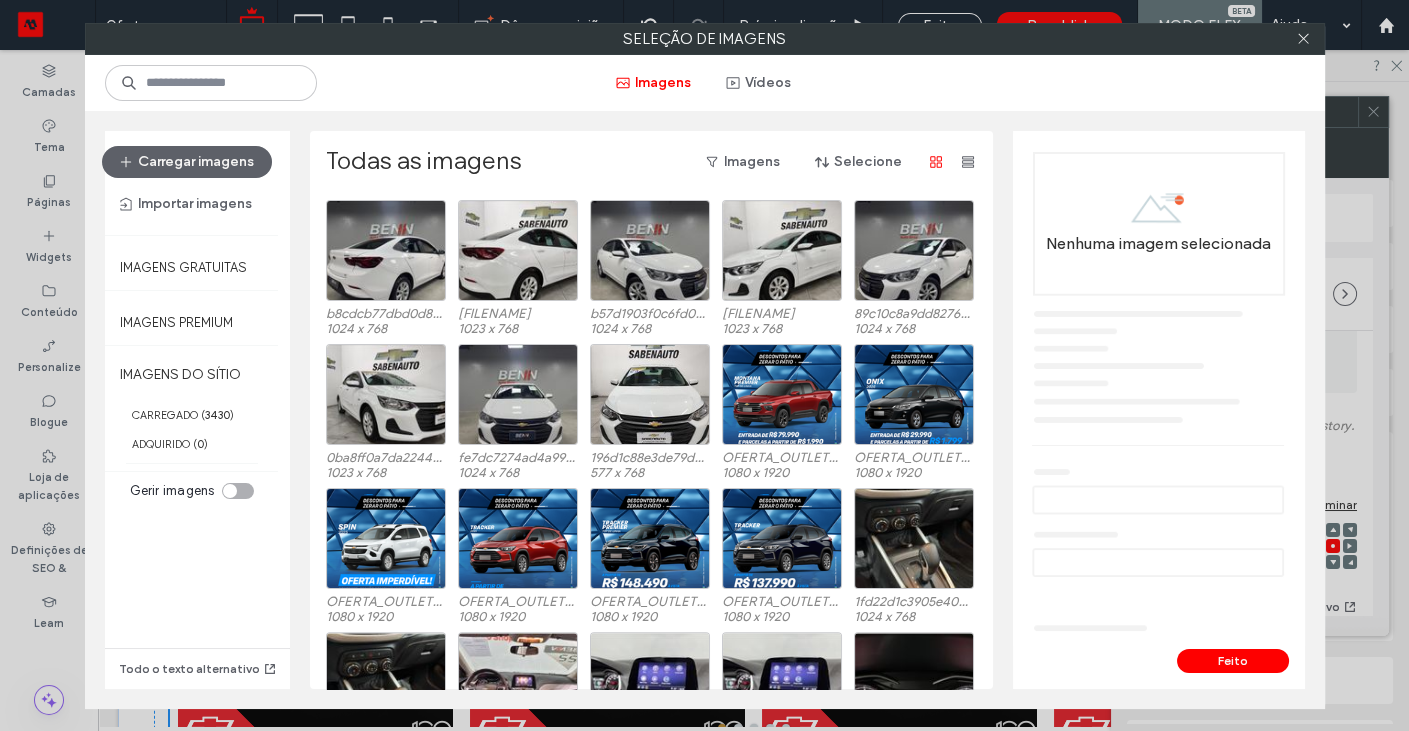 scroll, scrollTop: 2918, scrollLeft: 0, axis: vertical 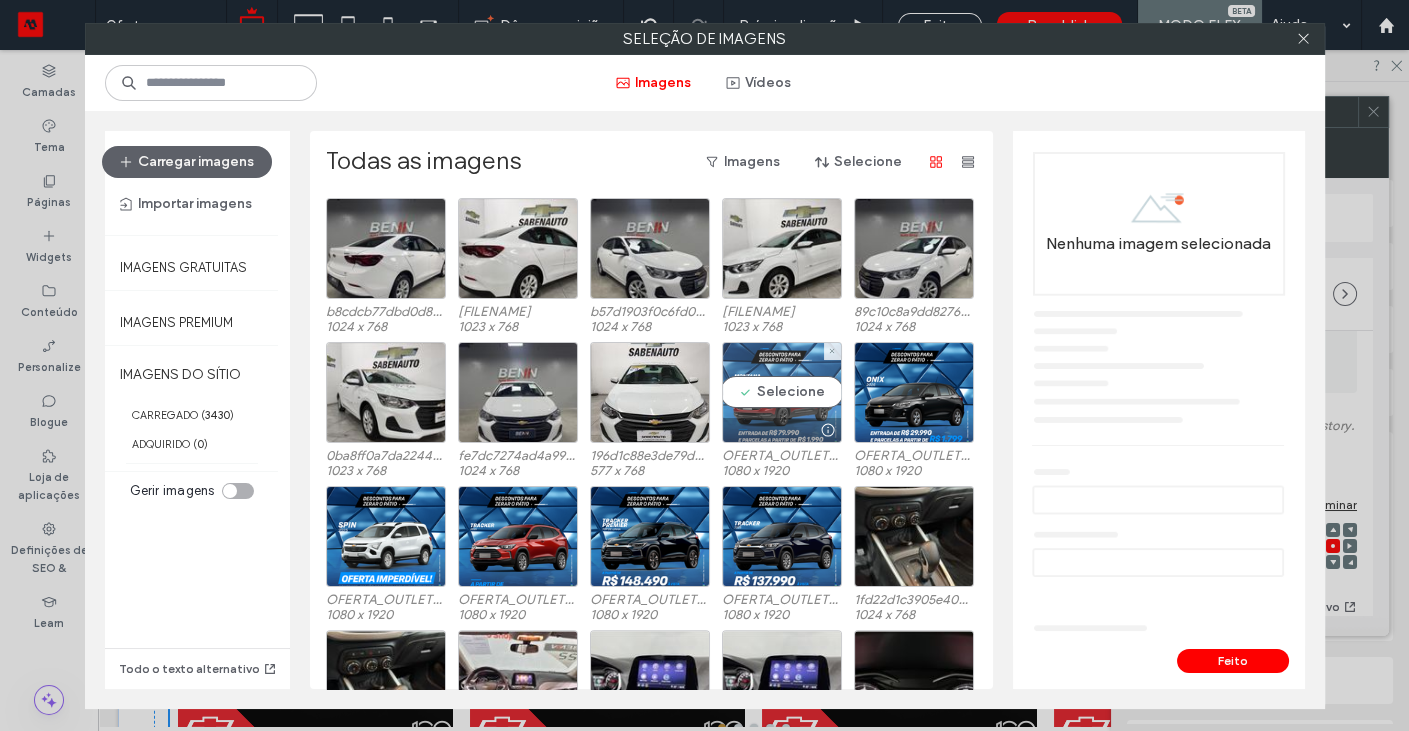 click on "Selecione" at bounding box center (782, 392) 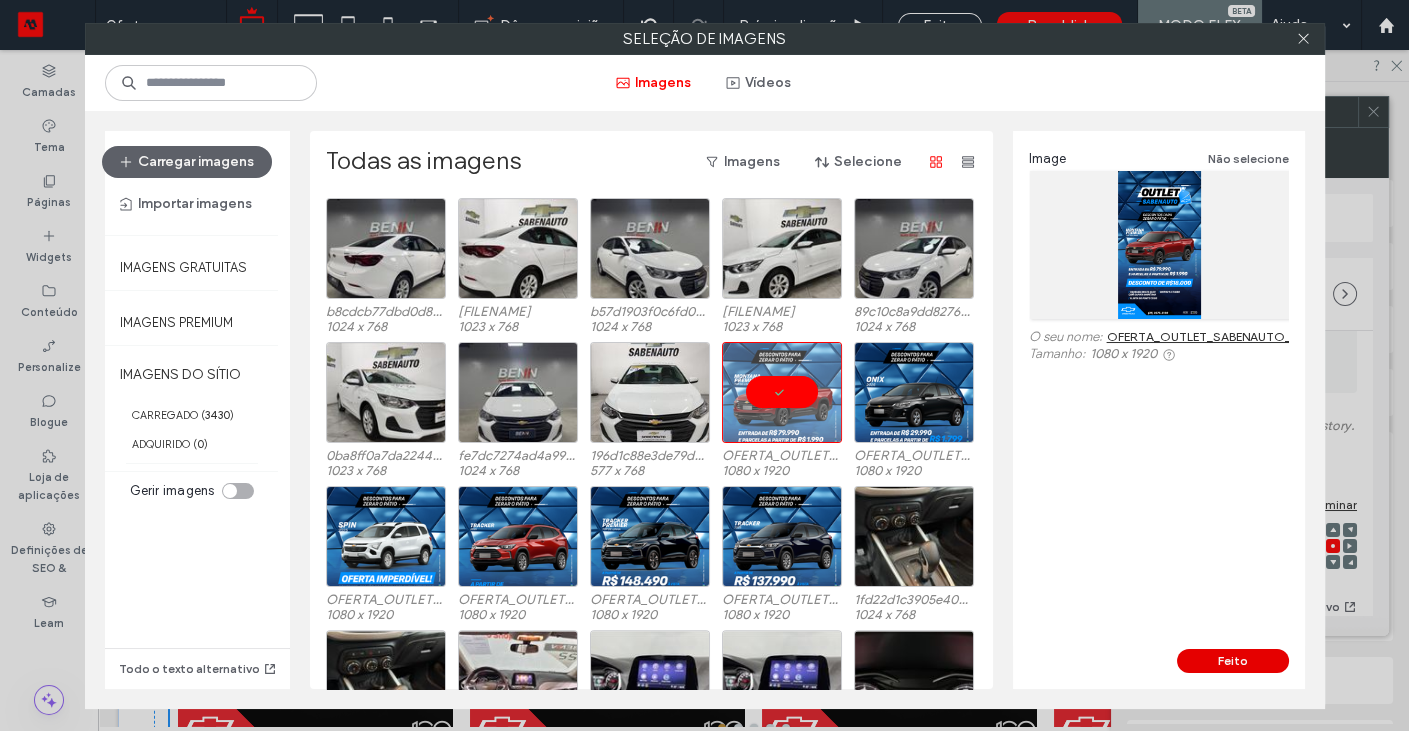 click on "Feito" at bounding box center [1233, 661] 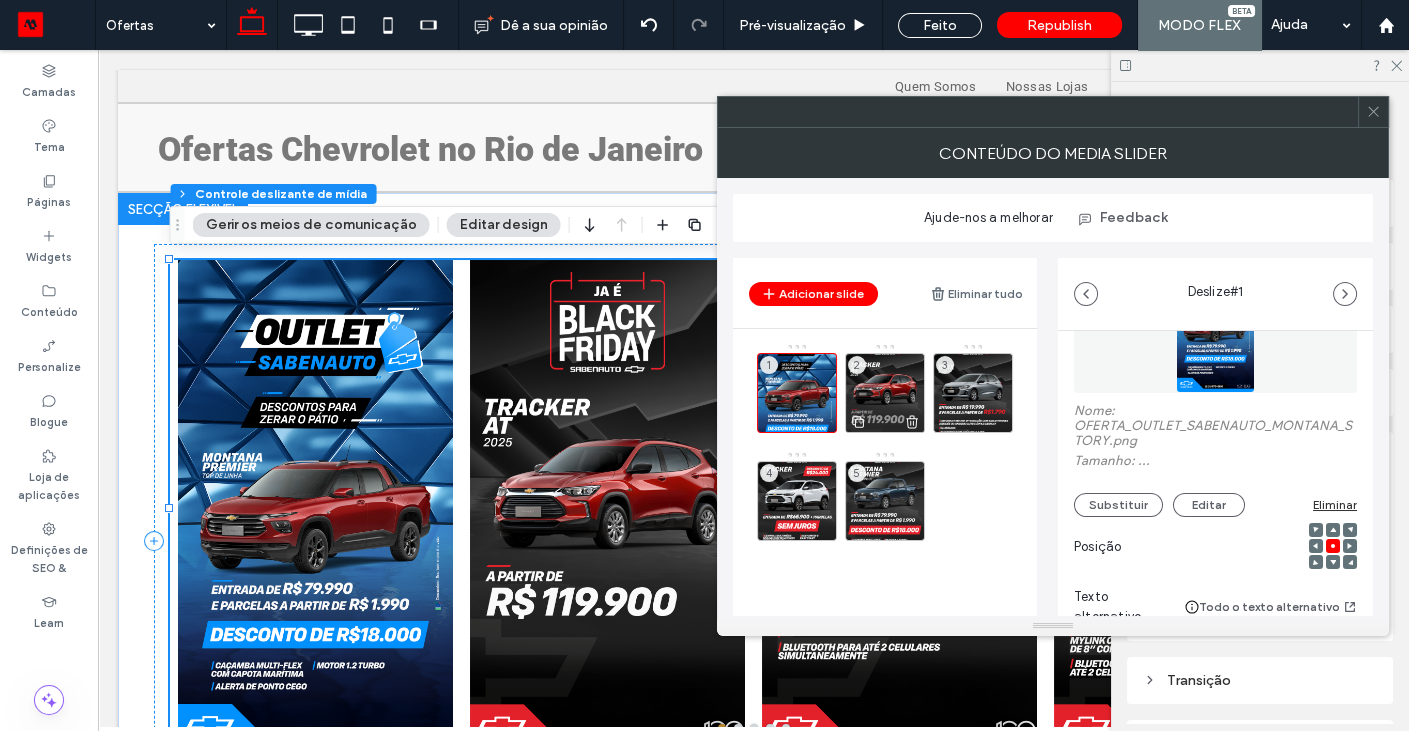 click on "2" at bounding box center [885, 393] 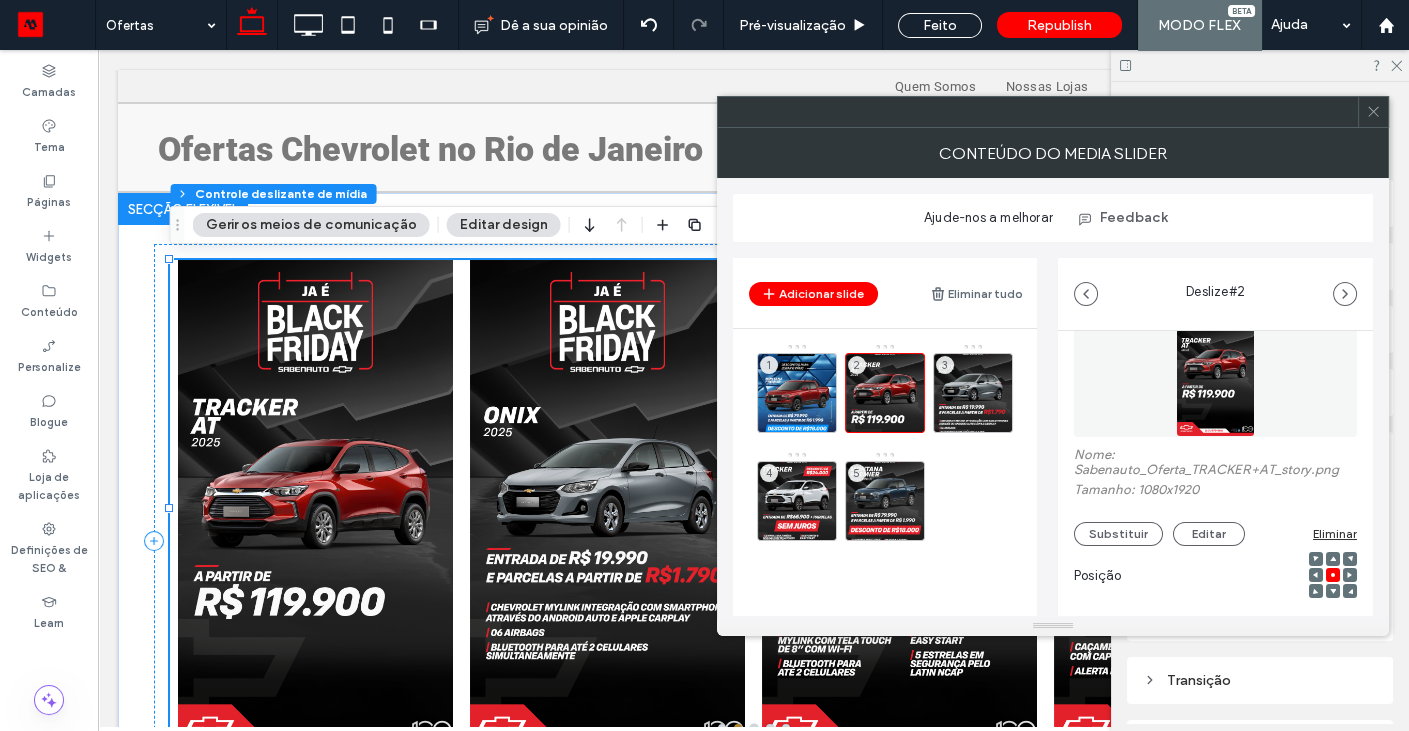 scroll, scrollTop: 115, scrollLeft: 0, axis: vertical 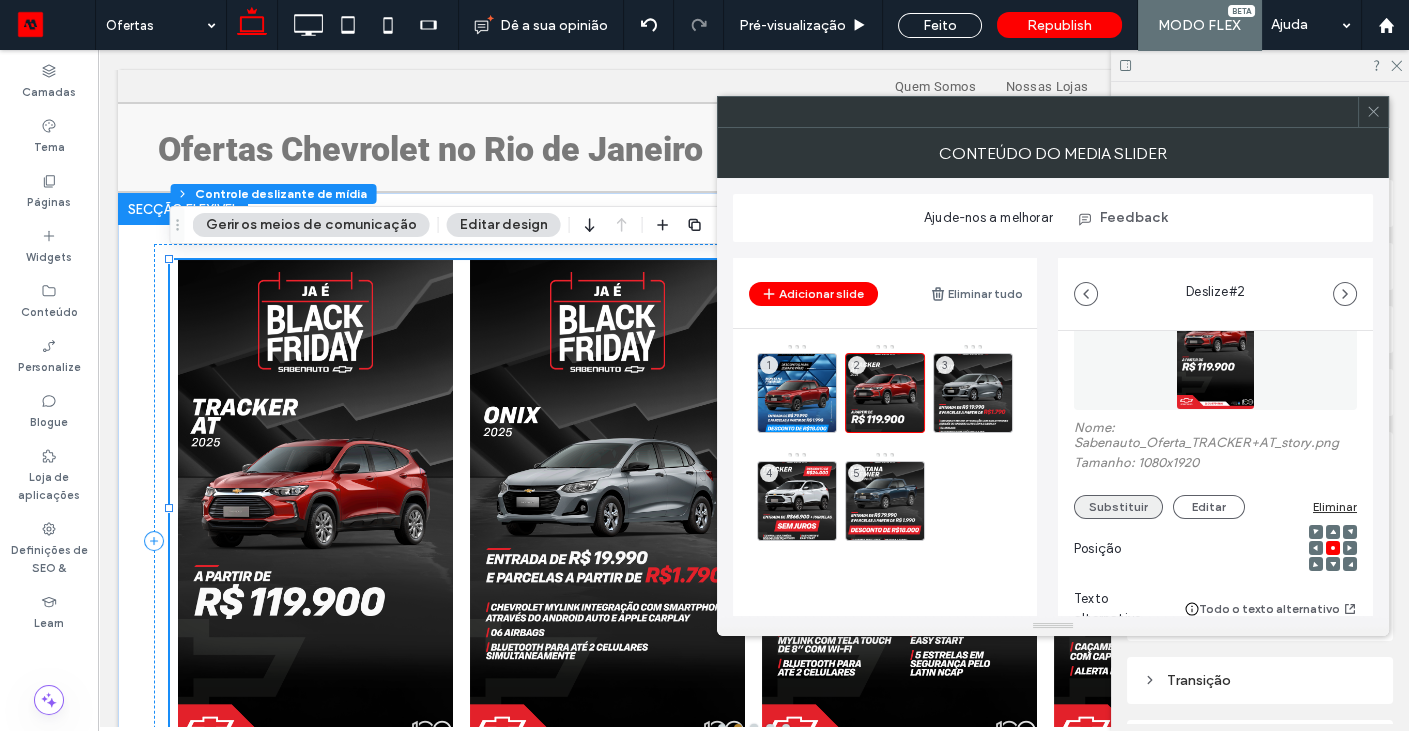 click on "Substituir" at bounding box center (1118, 507) 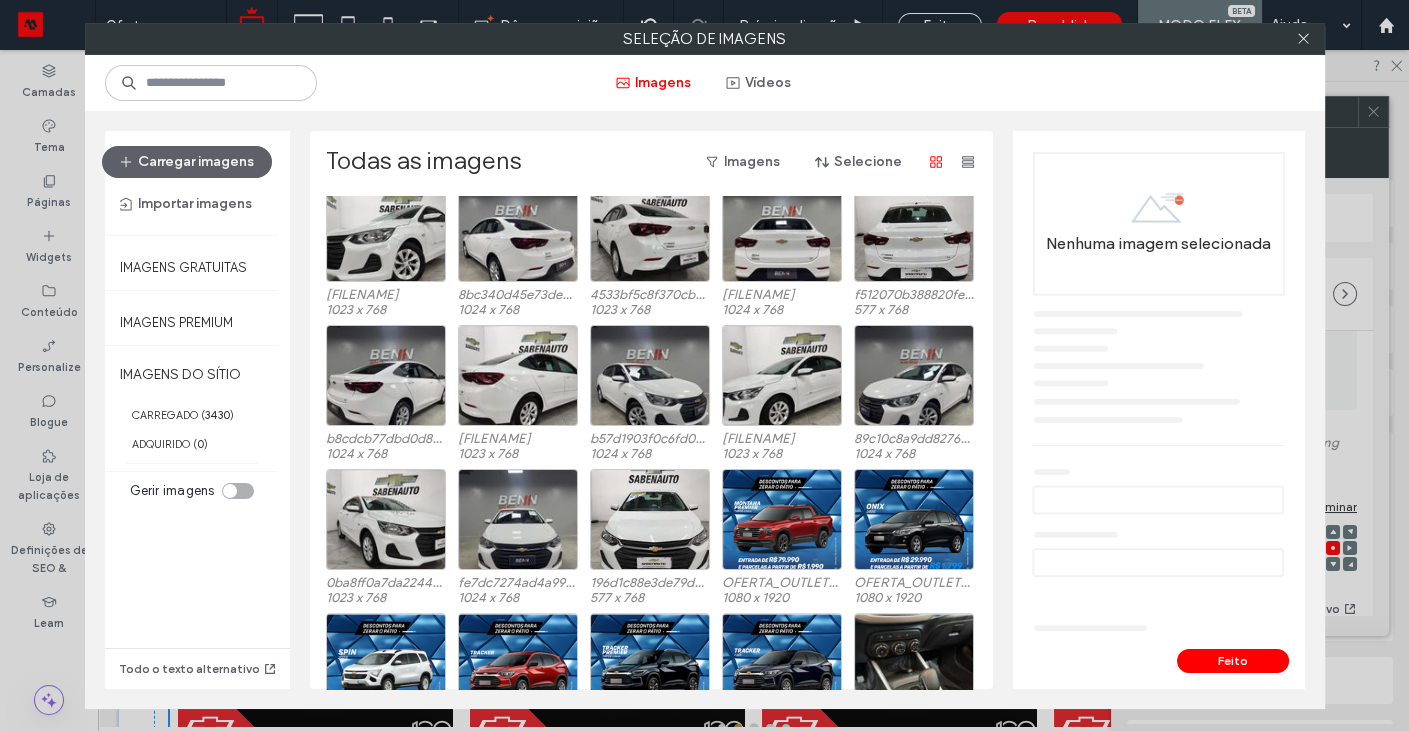 scroll, scrollTop: 2924, scrollLeft: 0, axis: vertical 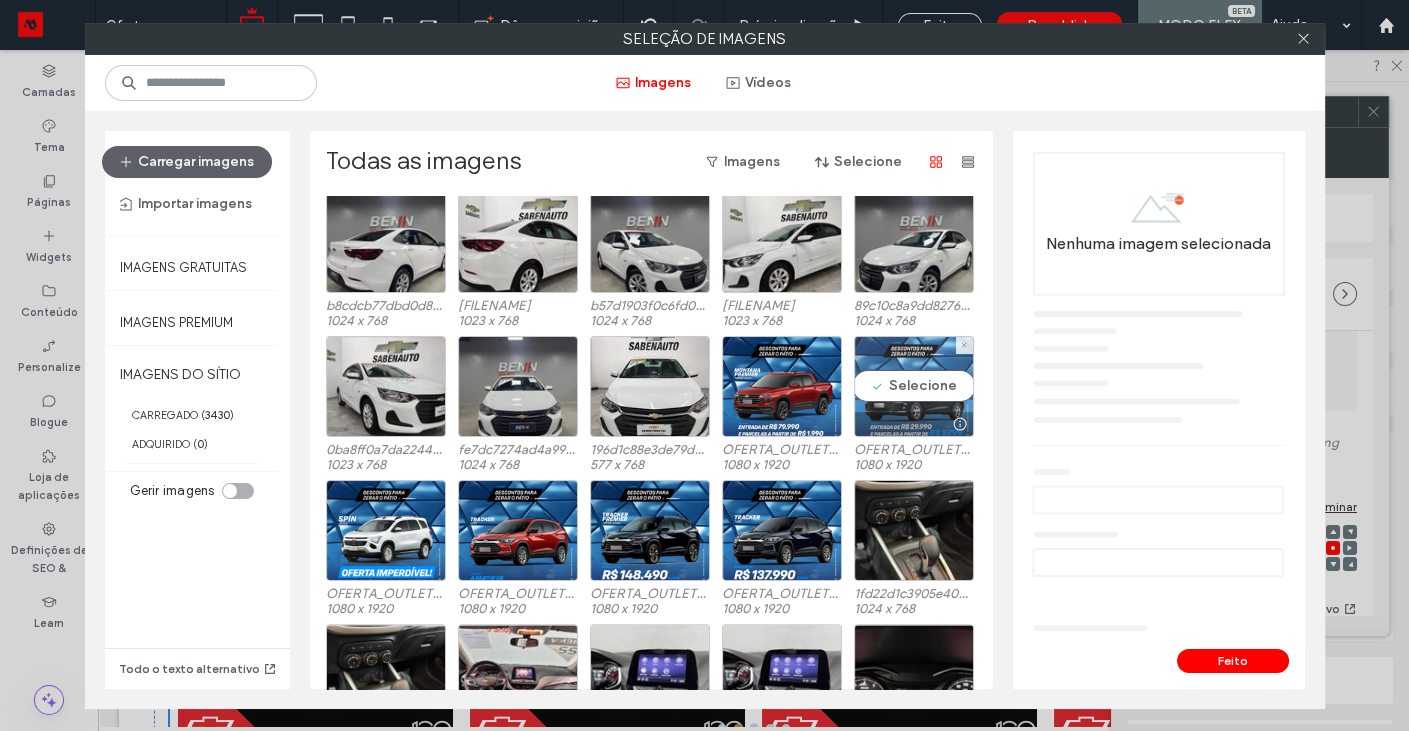 click on "Selecione" at bounding box center (914, 386) 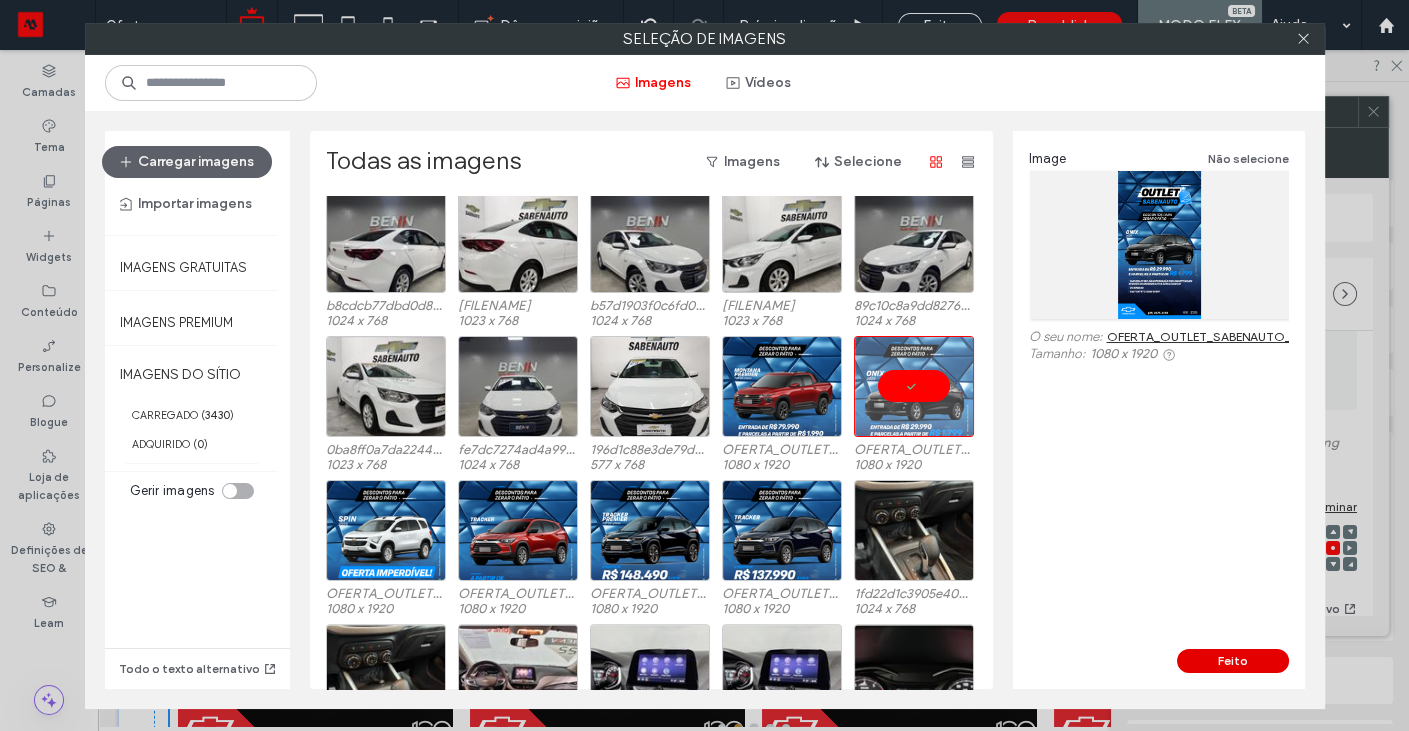 click on "Feito" at bounding box center [1233, 661] 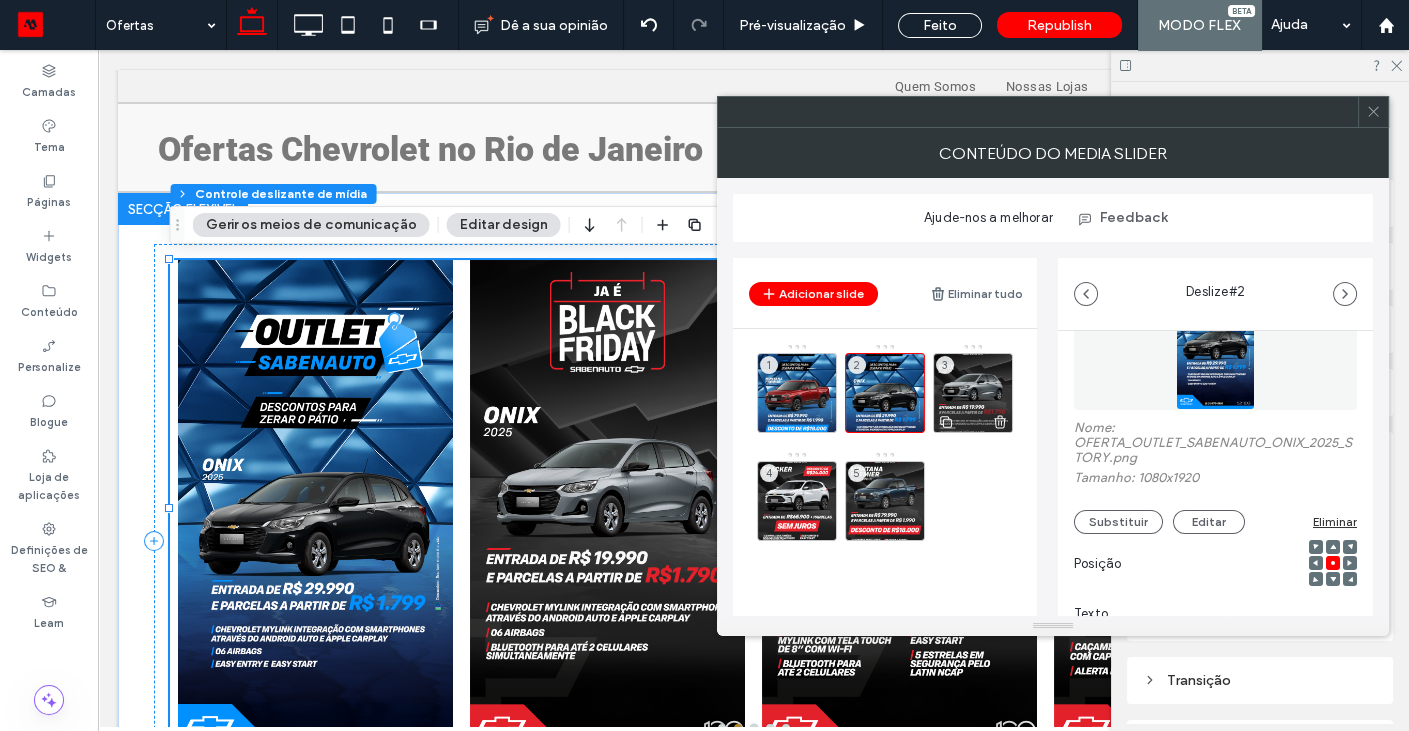 click on "3" at bounding box center (973, 393) 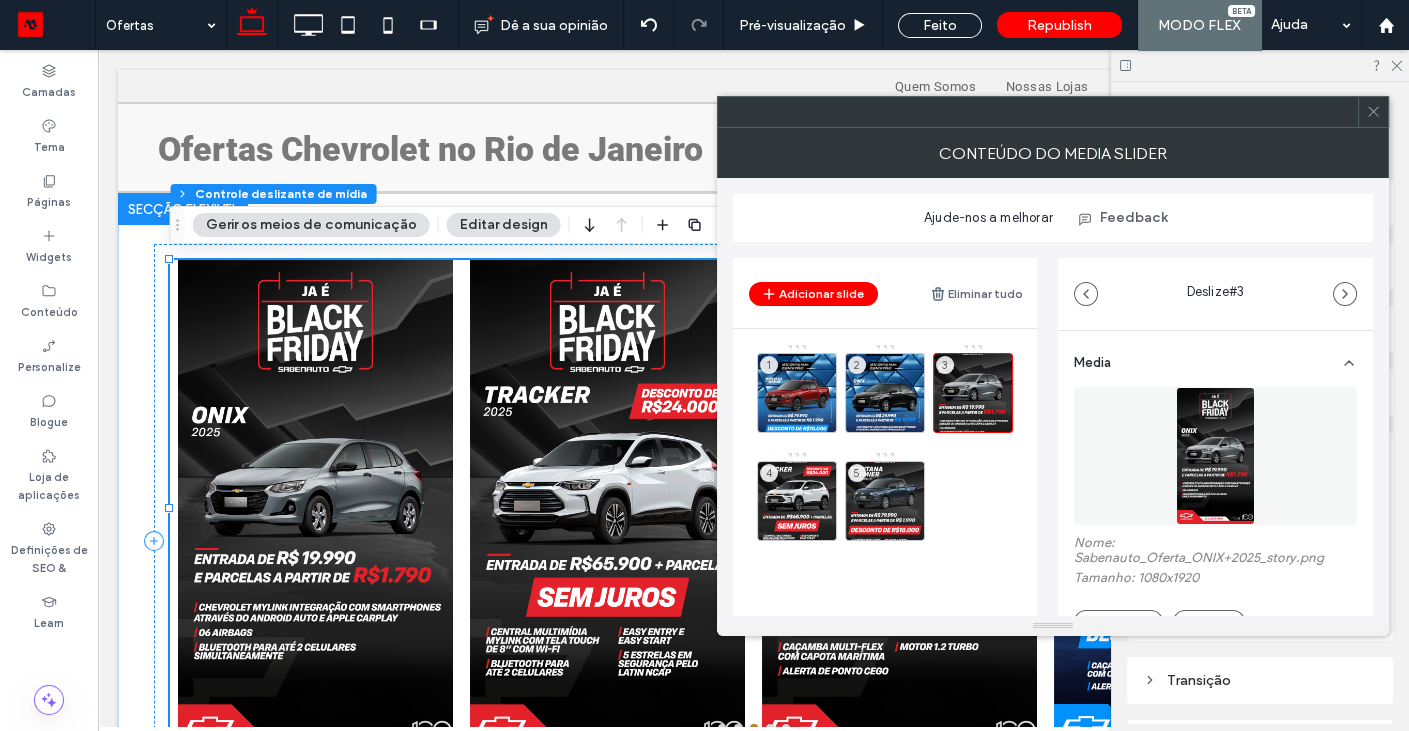 click on "Gerir os meios de comunicação" at bounding box center [311, 225] 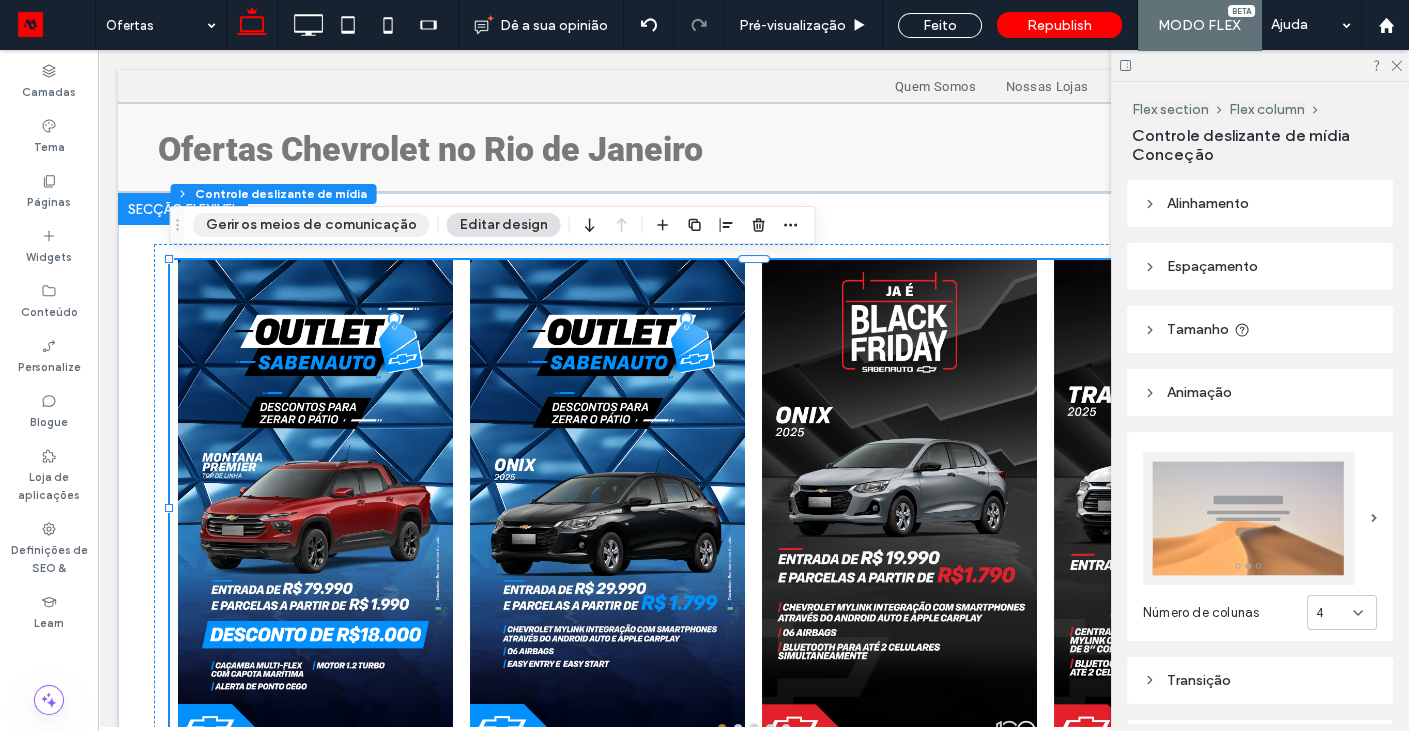 click on "Gerir os meios de comunicação" at bounding box center (311, 225) 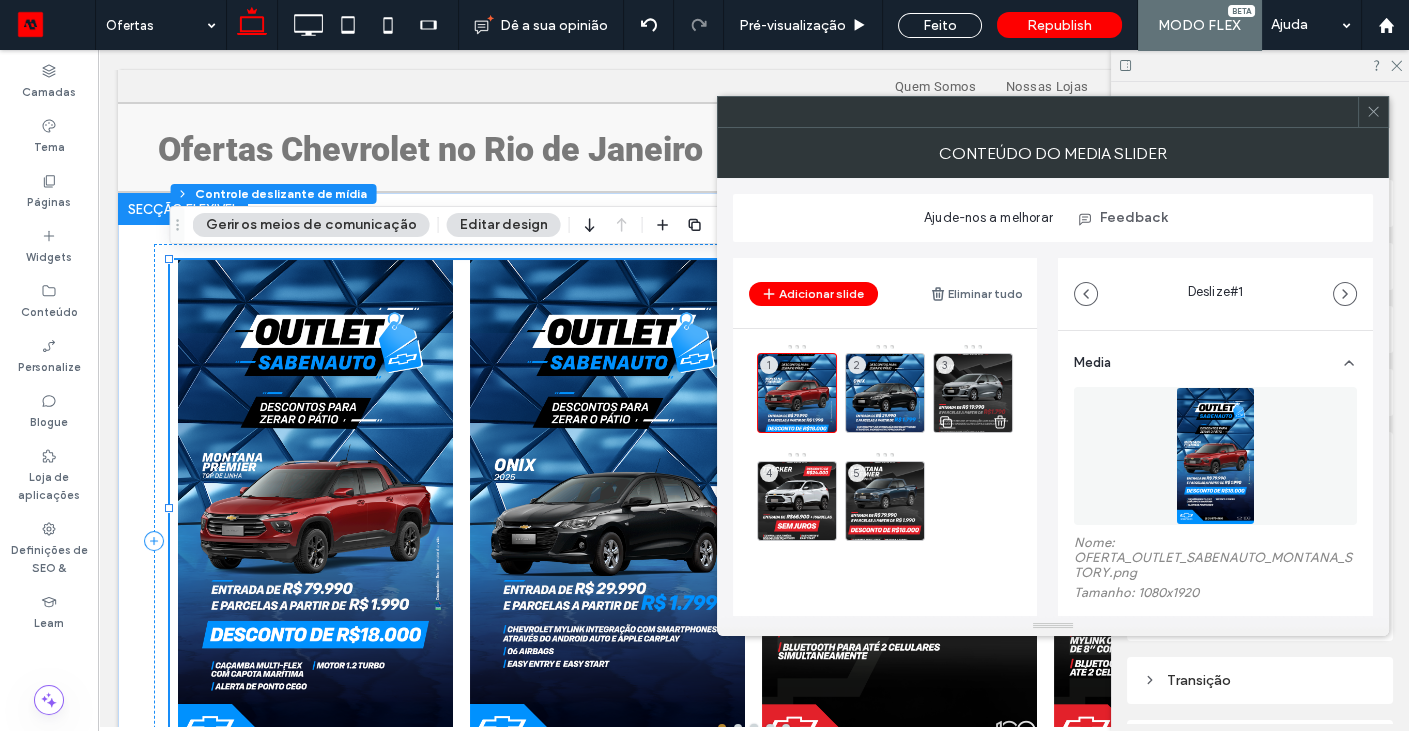click on "3" at bounding box center (973, 393) 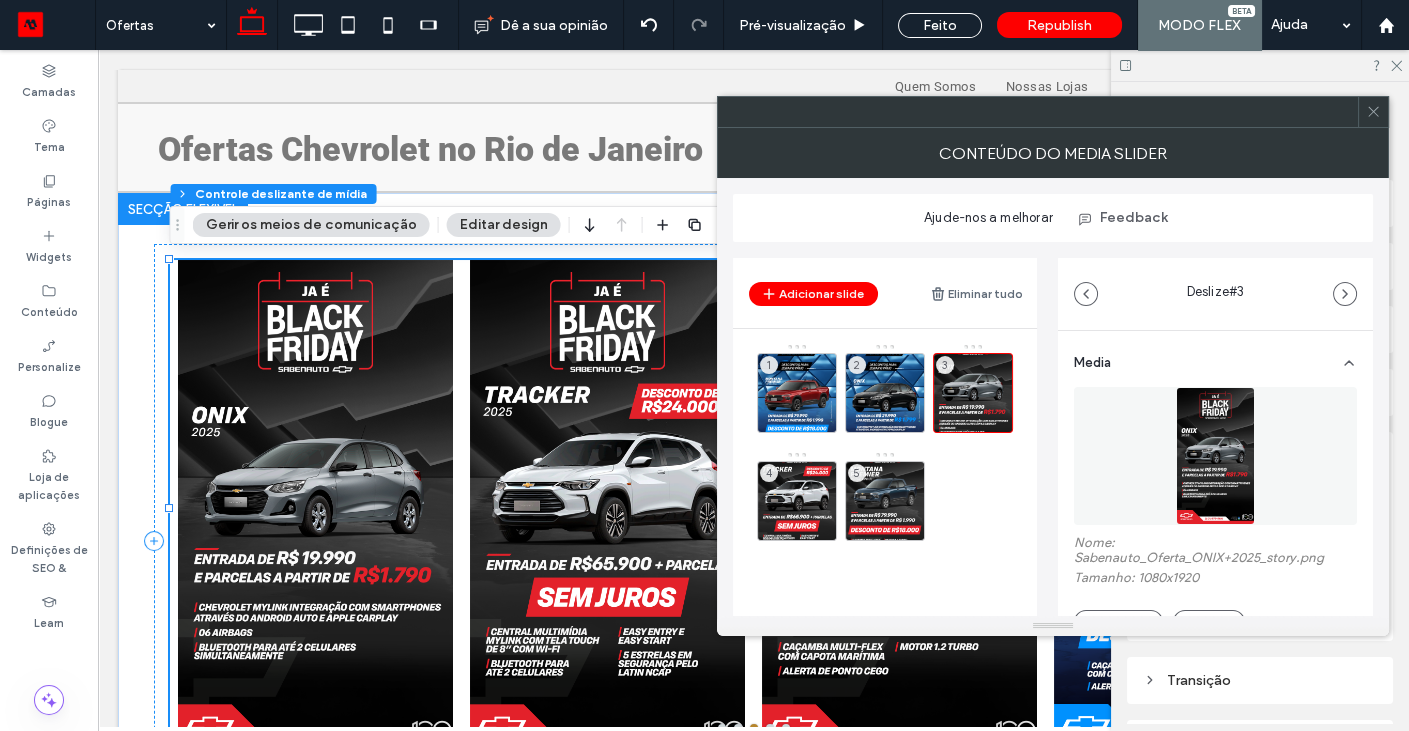 scroll, scrollTop: 64, scrollLeft: 0, axis: vertical 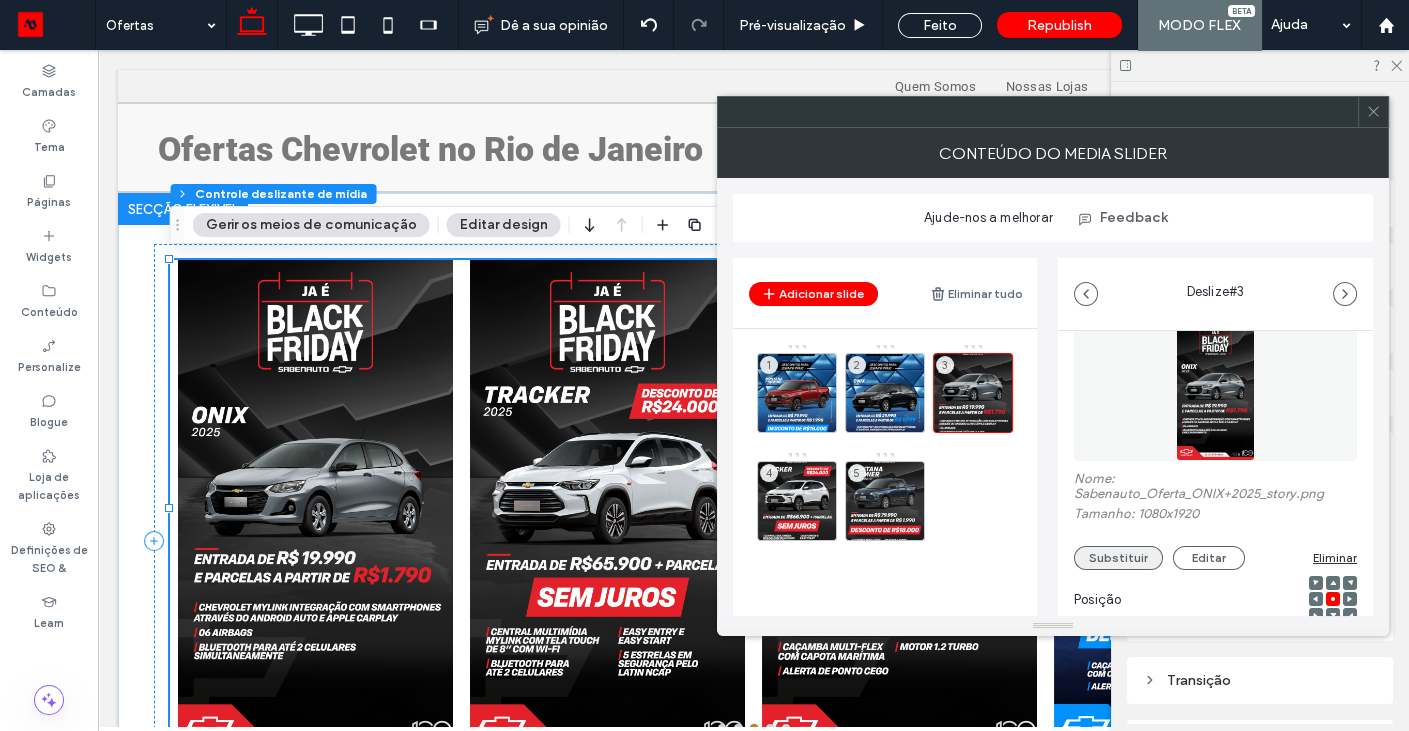 click on "Substituir" at bounding box center [1118, 558] 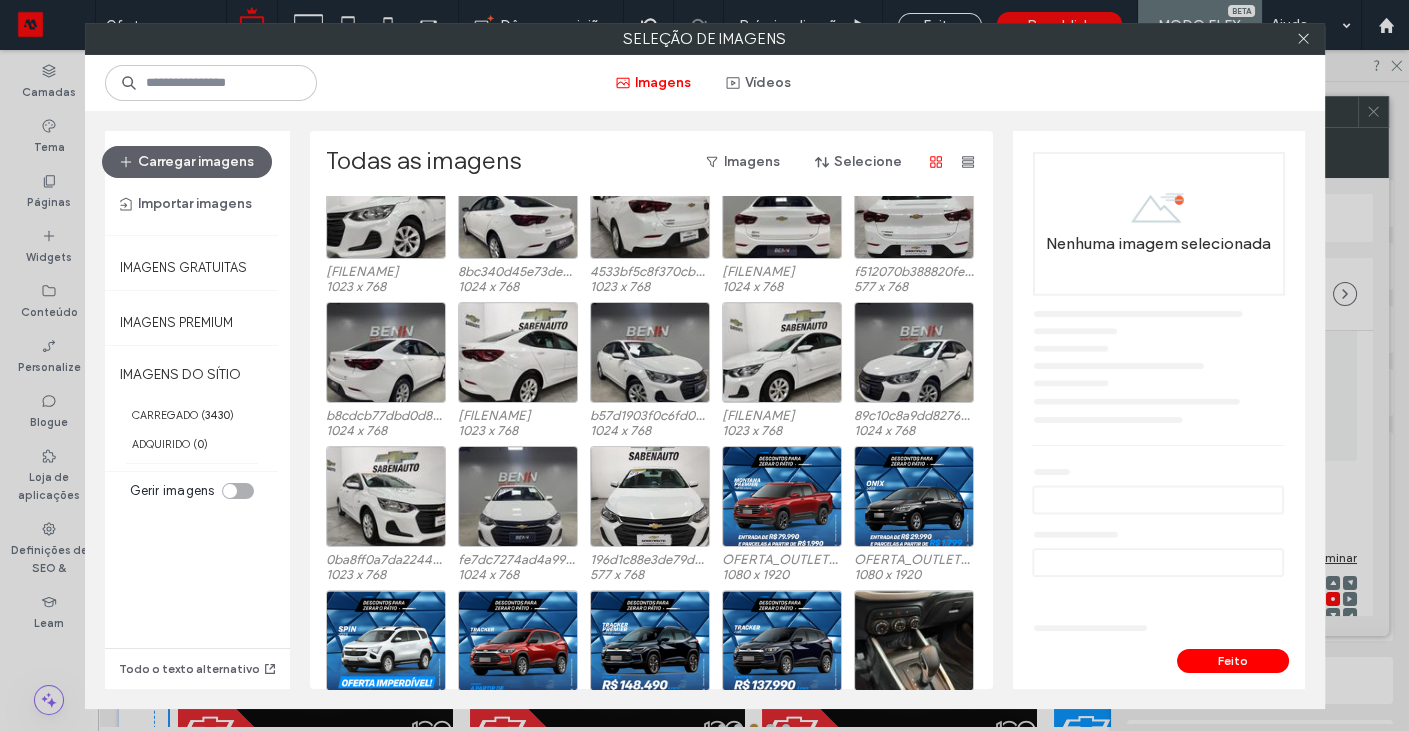 scroll, scrollTop: 3022, scrollLeft: 0, axis: vertical 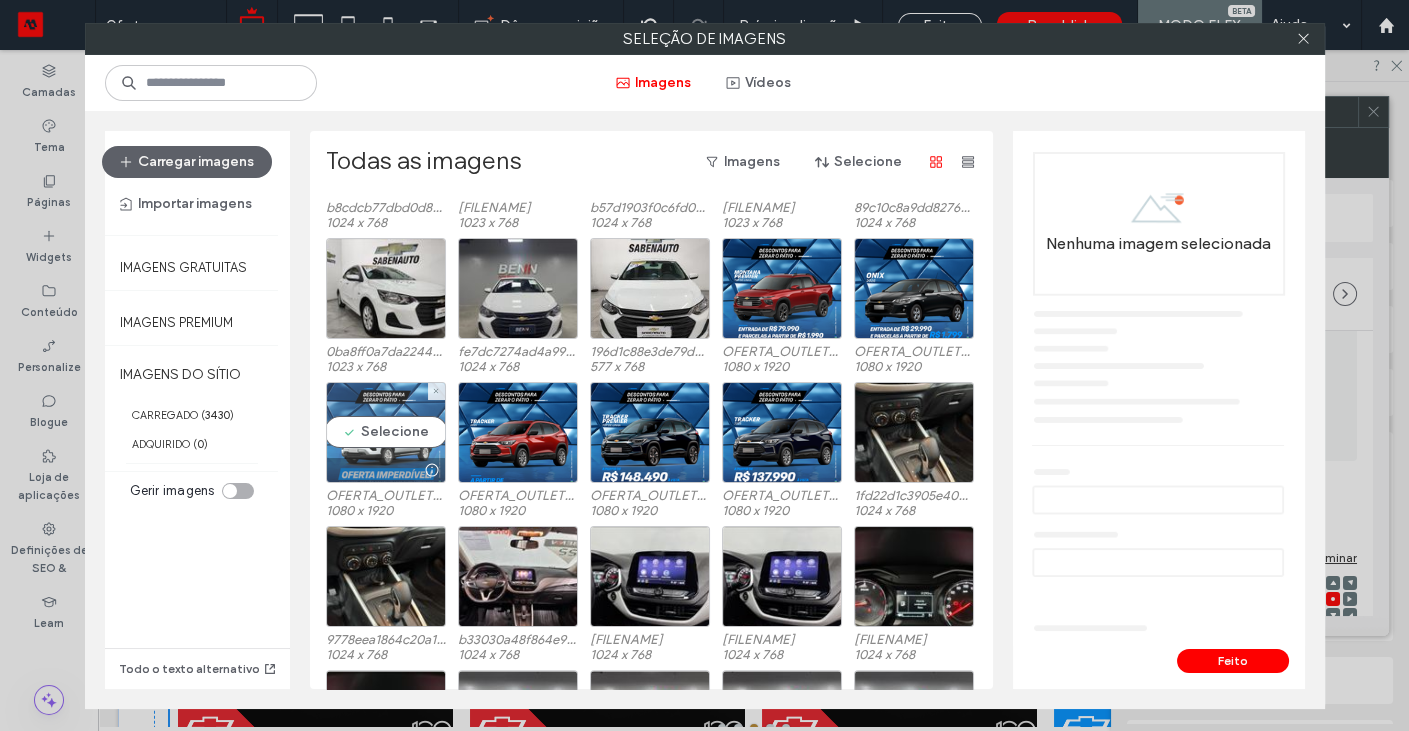 click on "Selecione" at bounding box center (386, 432) 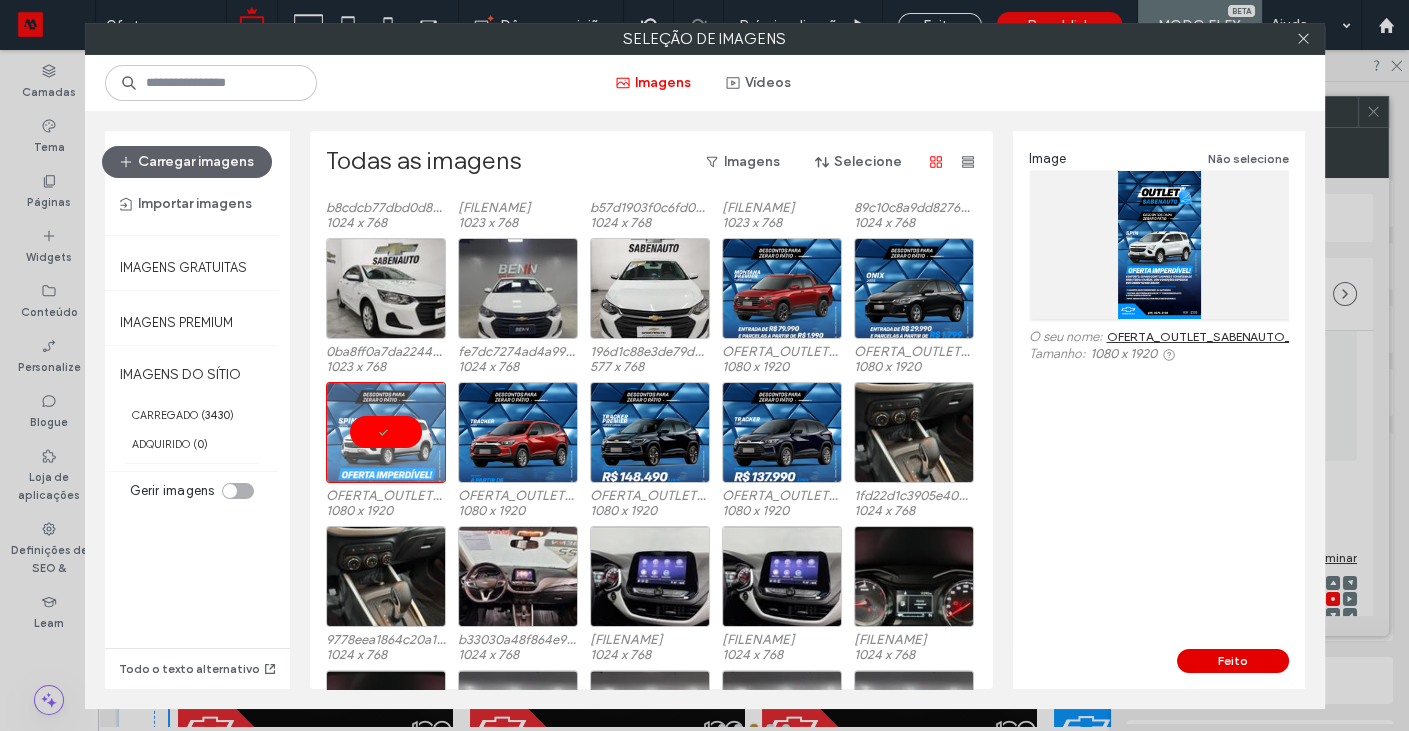 click on "Feito" at bounding box center [1233, 661] 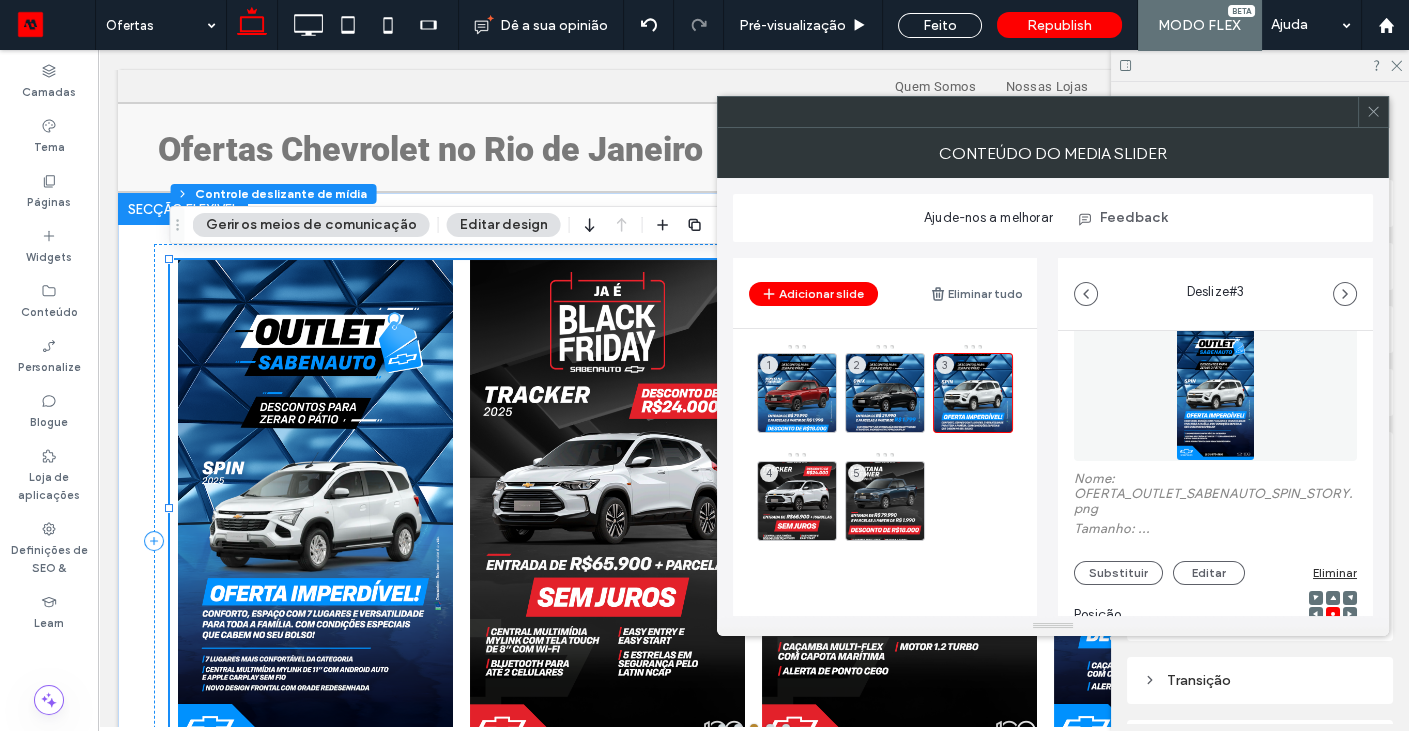 click at bounding box center (607, 520) 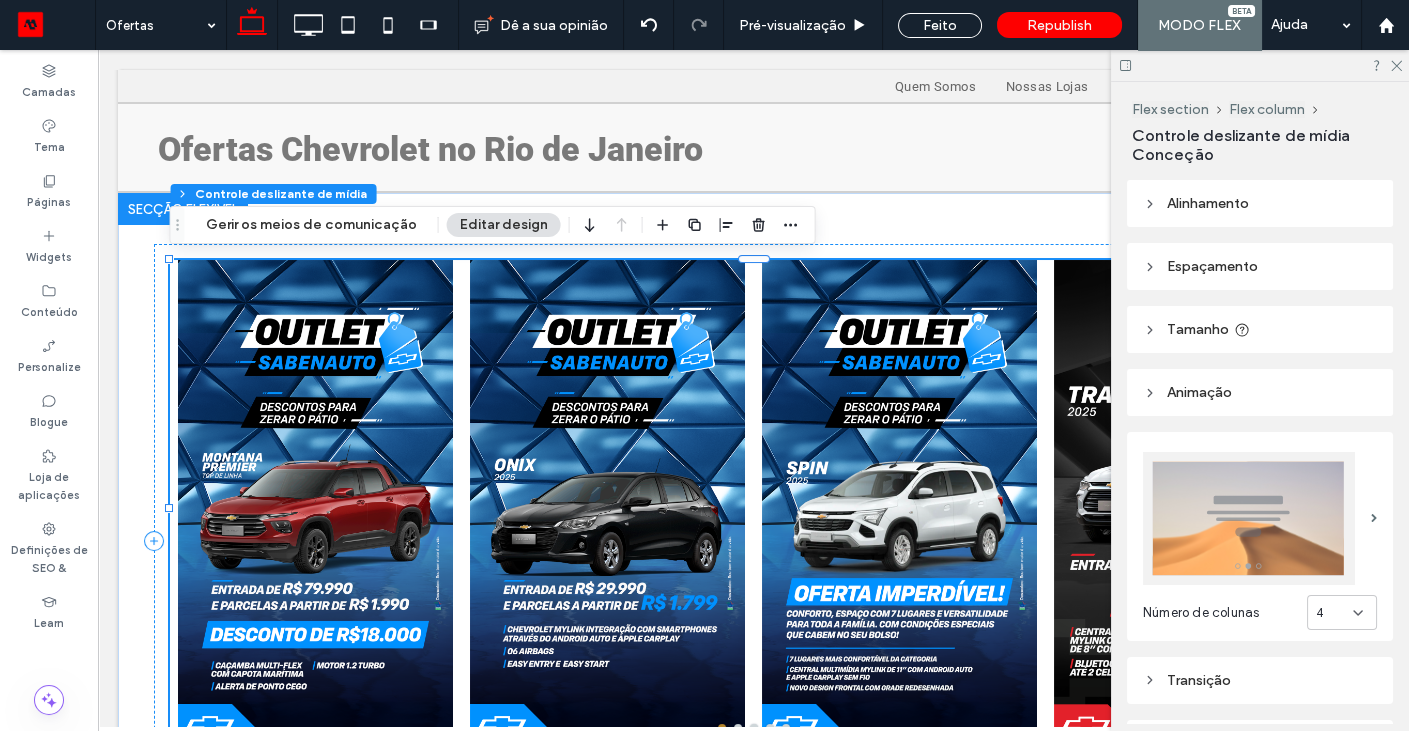 click at bounding box center (1191, 520) 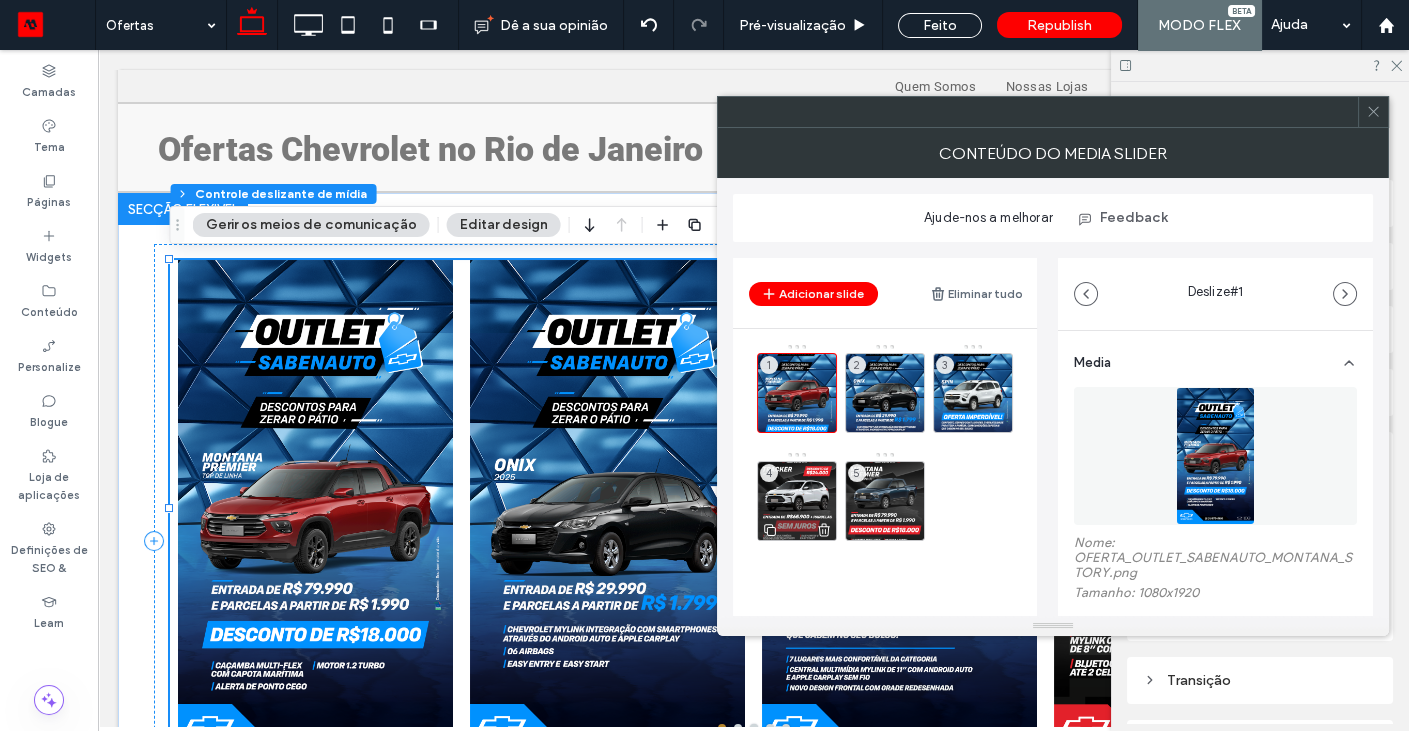 click on "4" at bounding box center (797, 501) 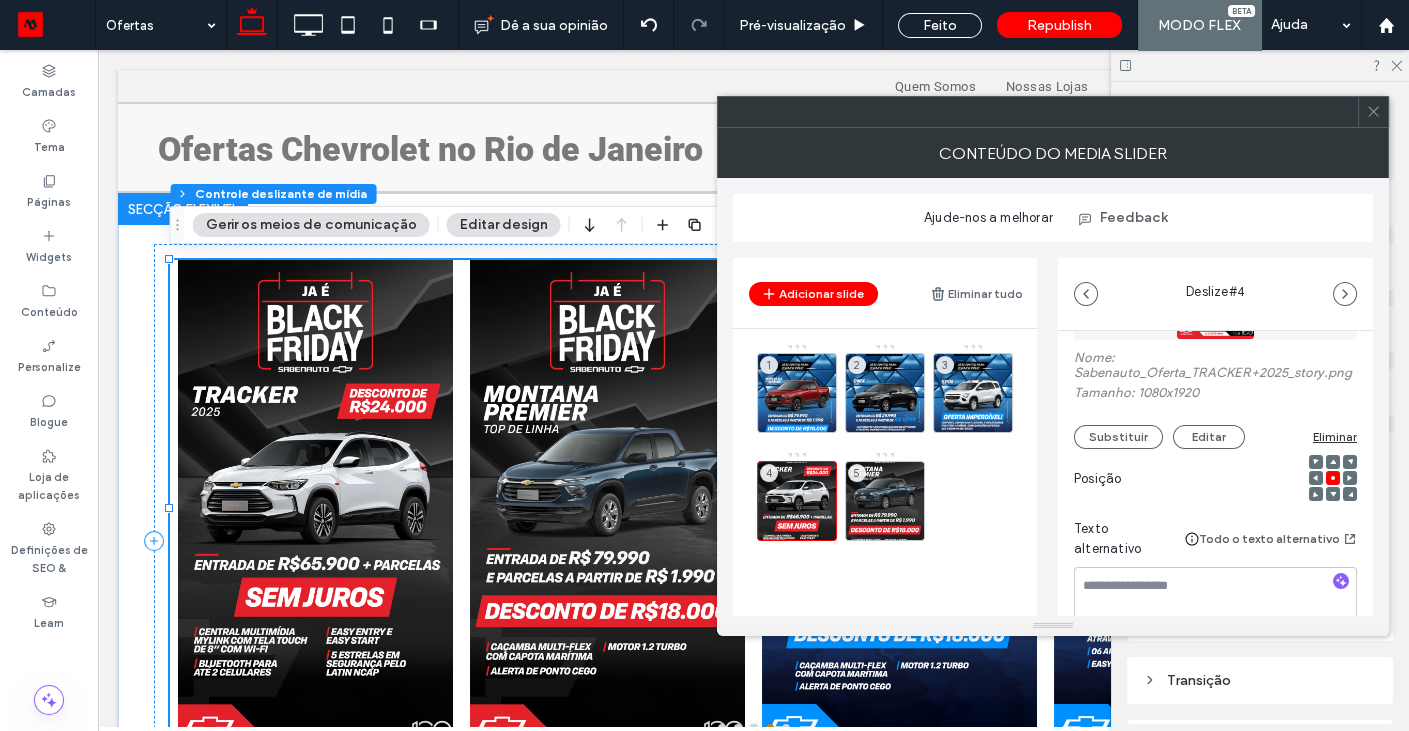 scroll, scrollTop: 257, scrollLeft: 0, axis: vertical 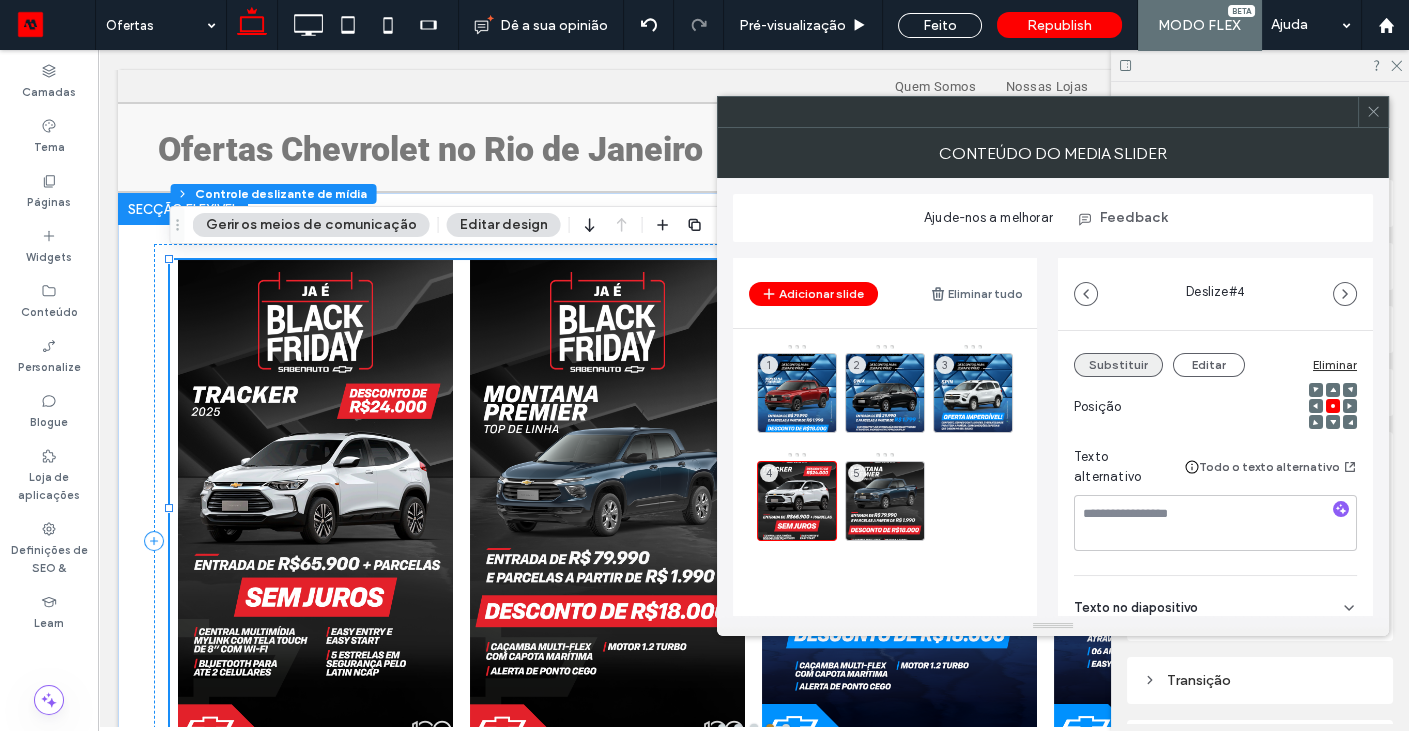click on "Substituir" at bounding box center [1118, 365] 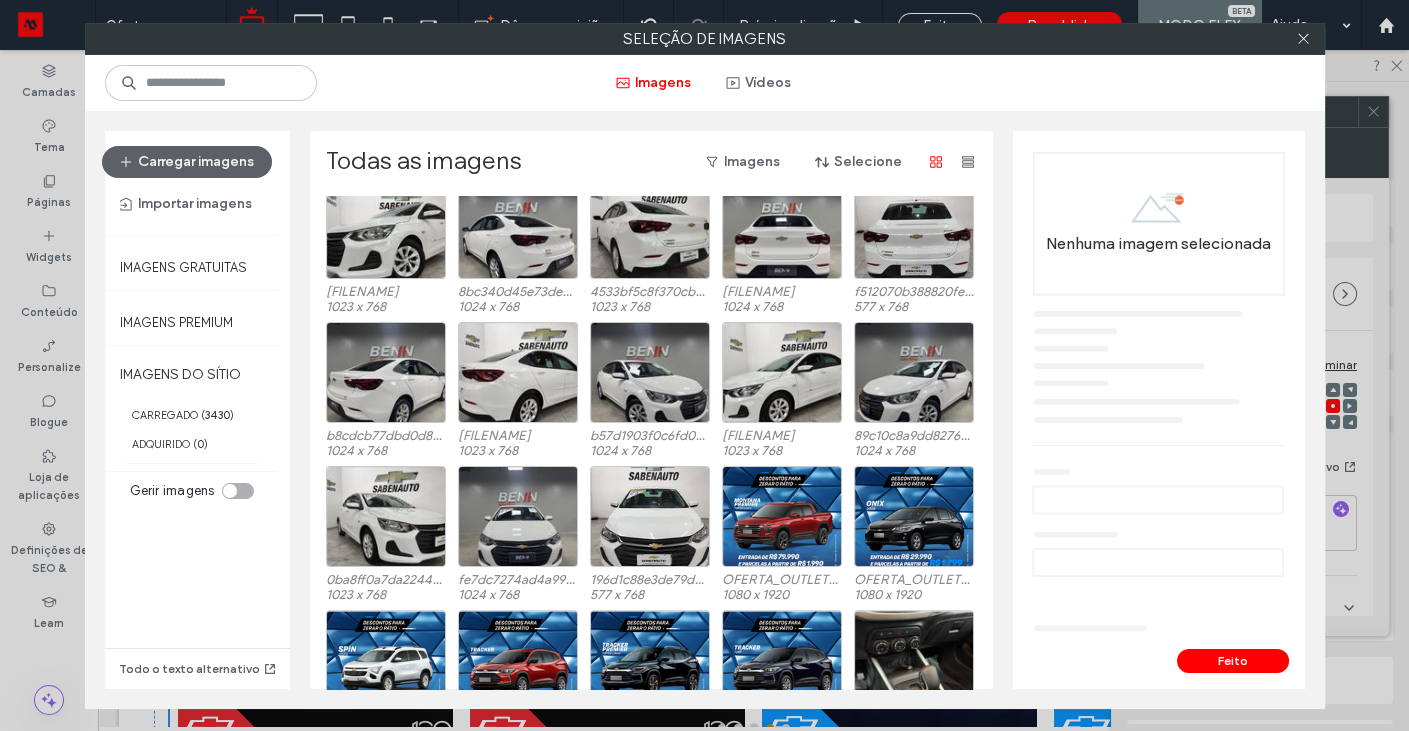 scroll, scrollTop: 3022, scrollLeft: 0, axis: vertical 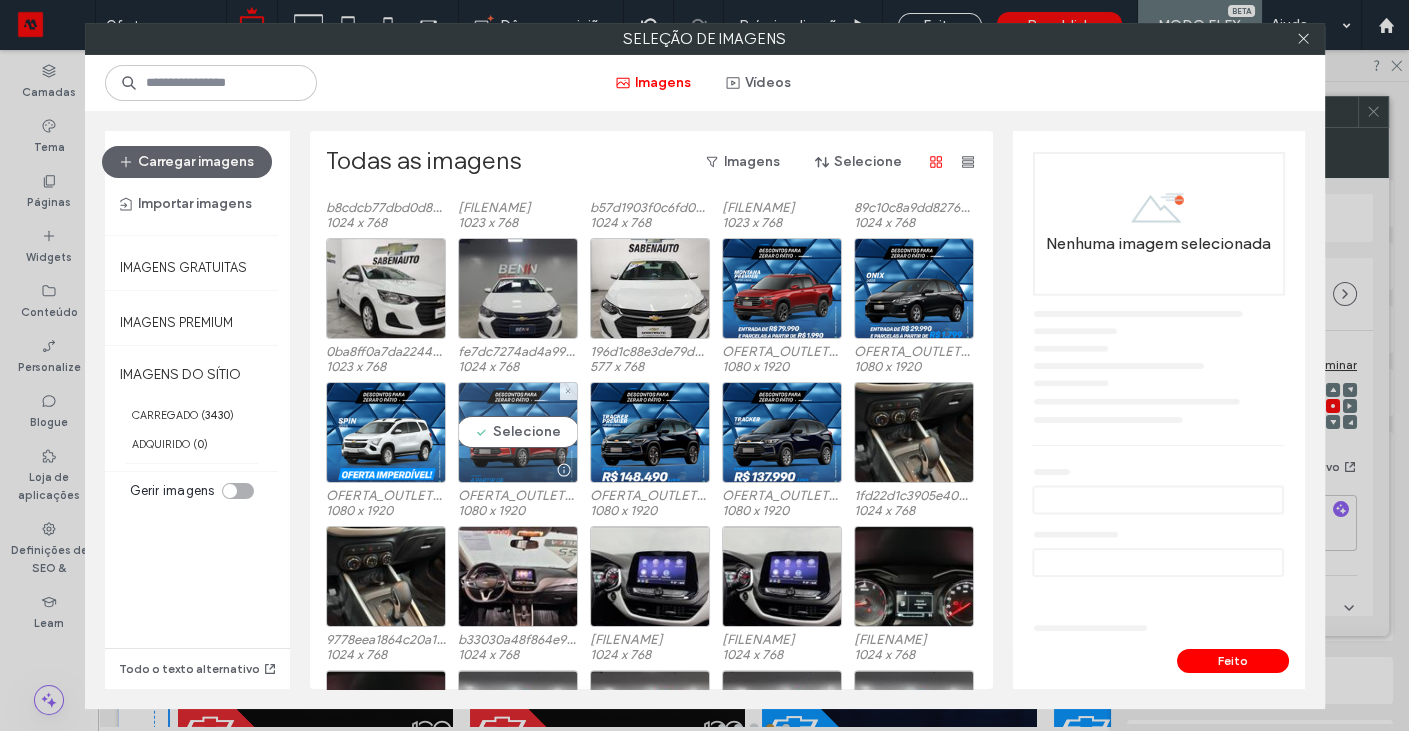 click on "Selecione" at bounding box center (518, 432) 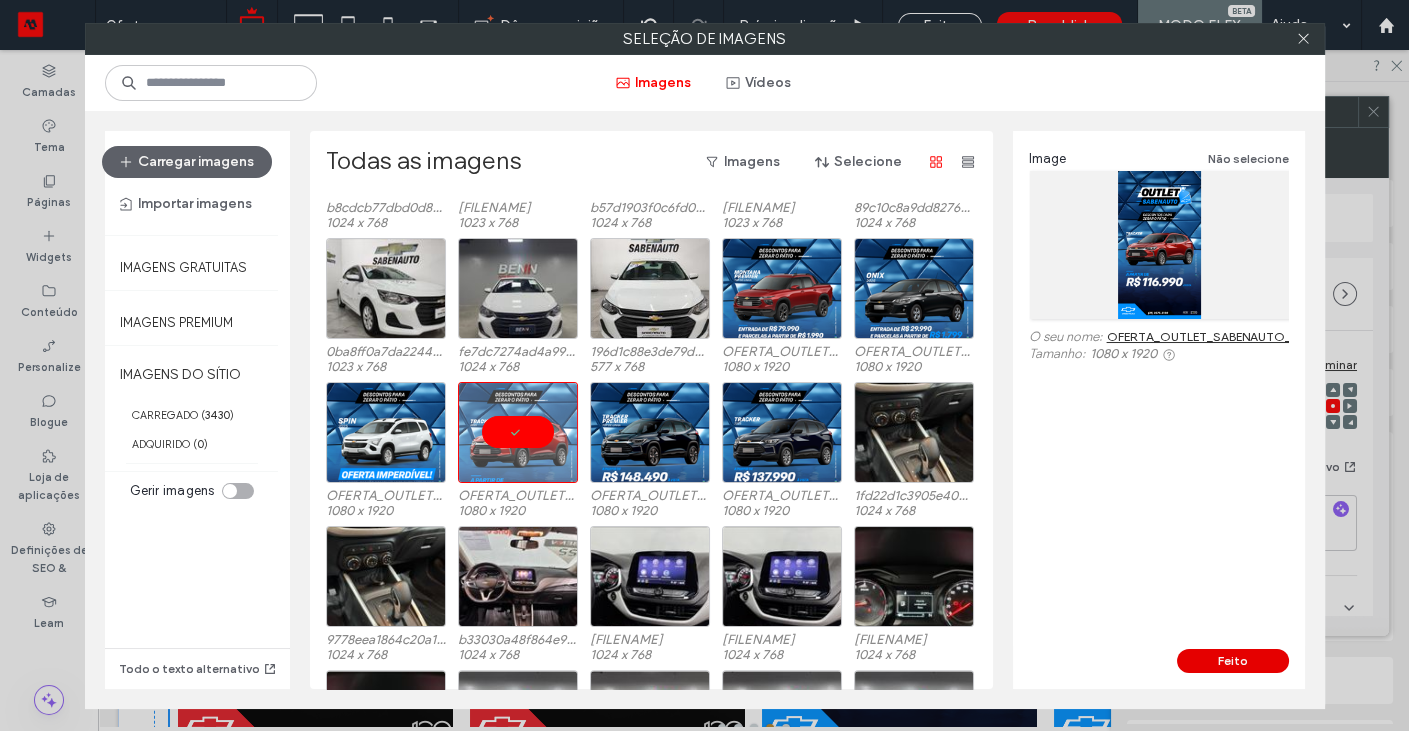 click on "Feito" at bounding box center [1233, 661] 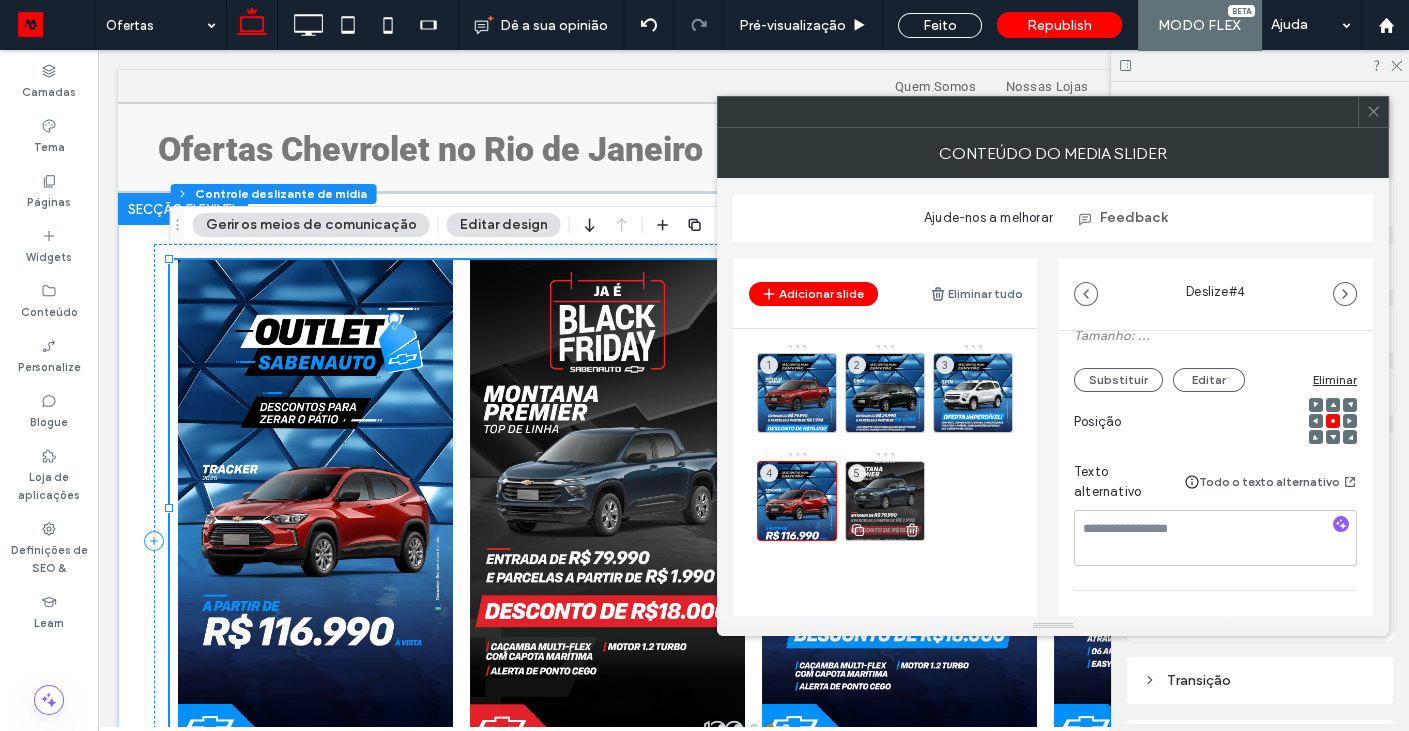 click on "5" at bounding box center [885, 501] 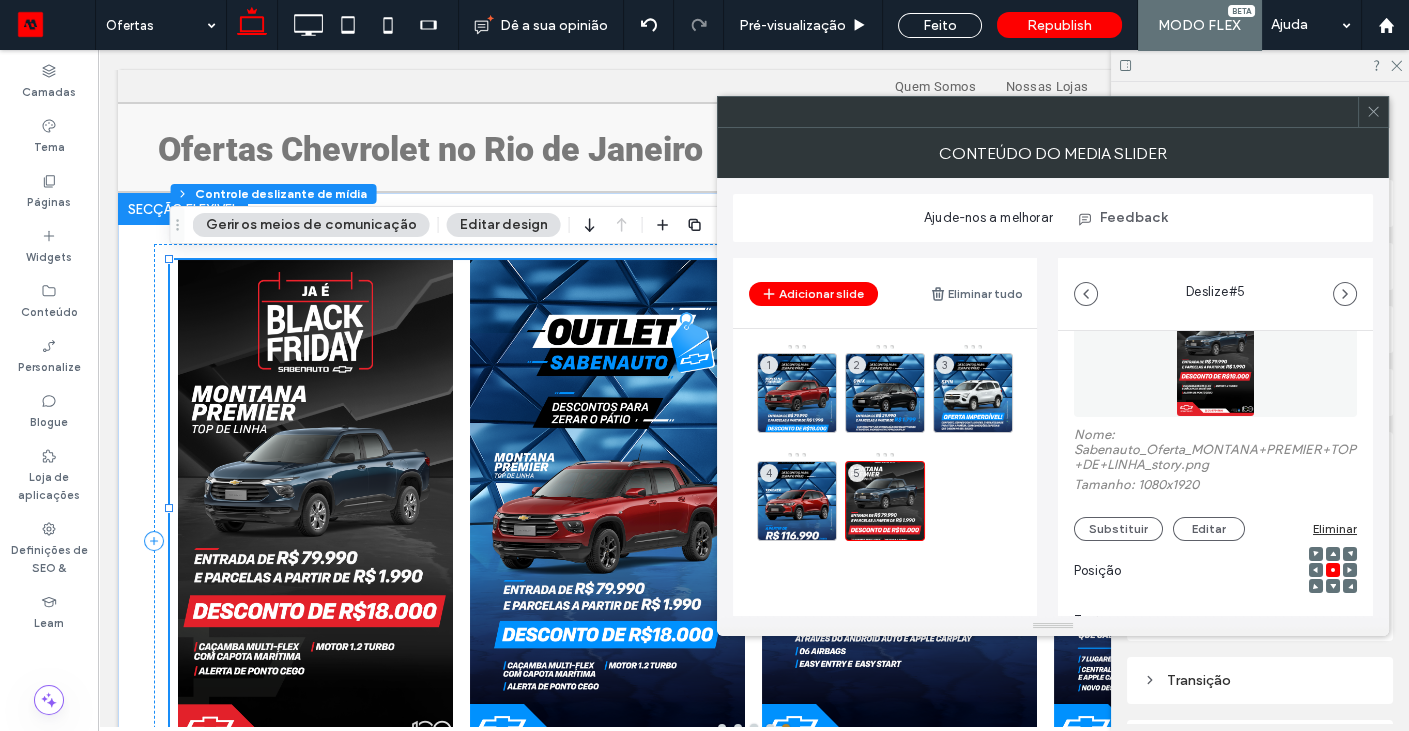 scroll, scrollTop: 142, scrollLeft: 0, axis: vertical 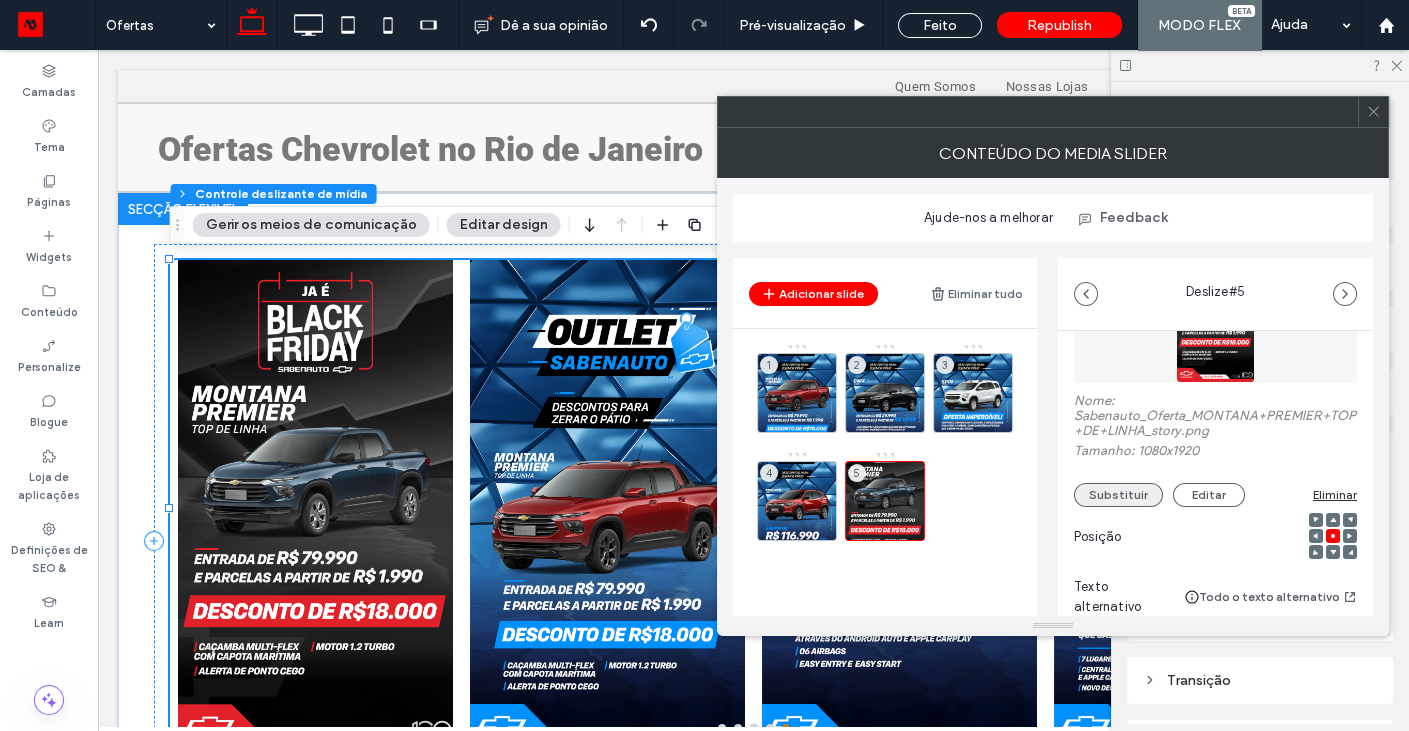click on "Substituir" at bounding box center (1118, 495) 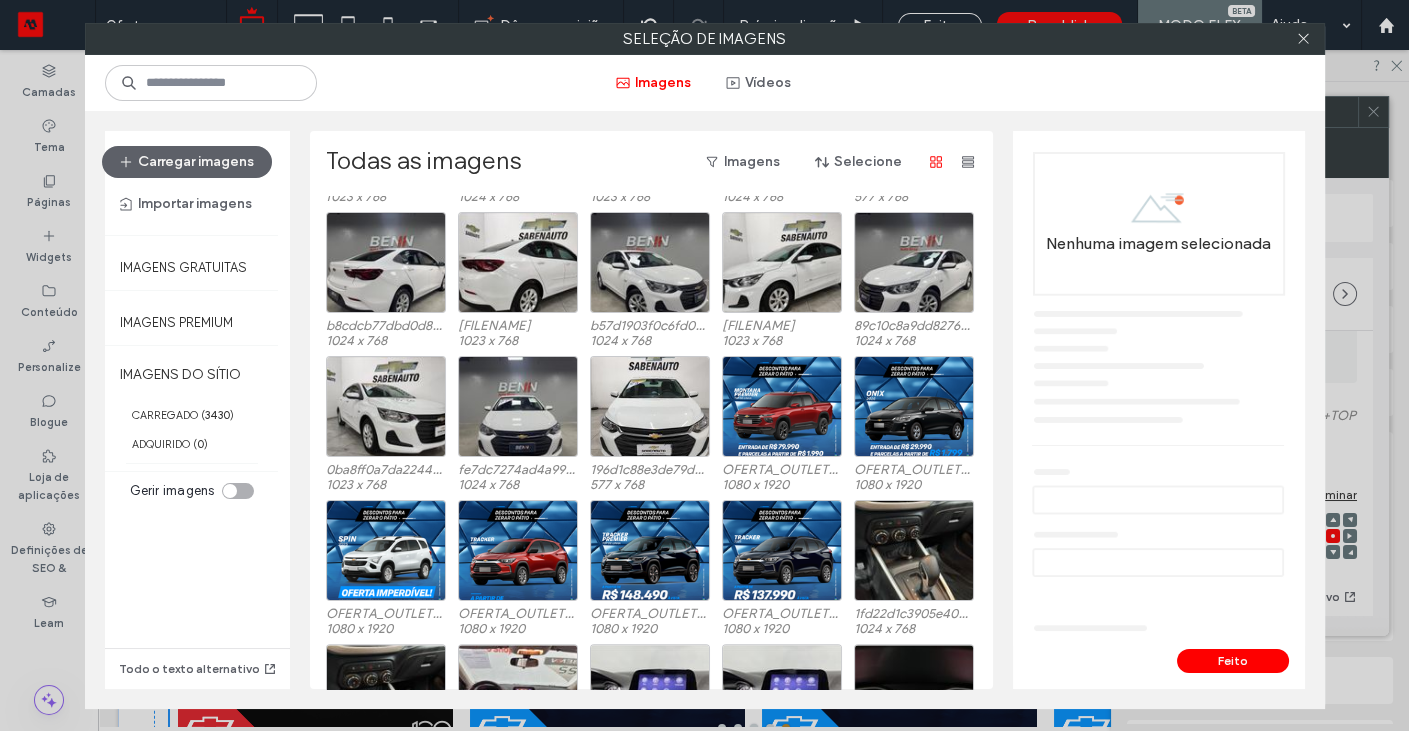 scroll, scrollTop: 3022, scrollLeft: 0, axis: vertical 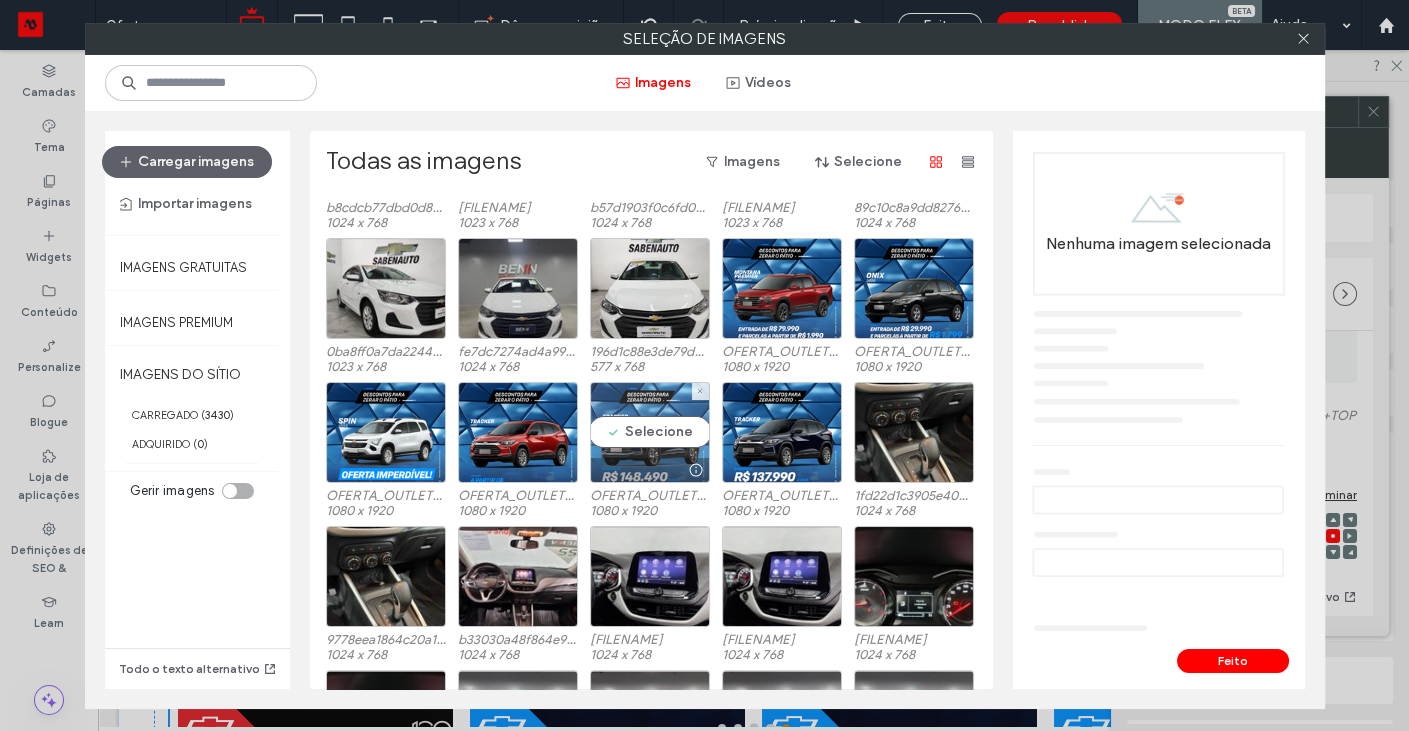 click on "Selecione" at bounding box center (650, 432) 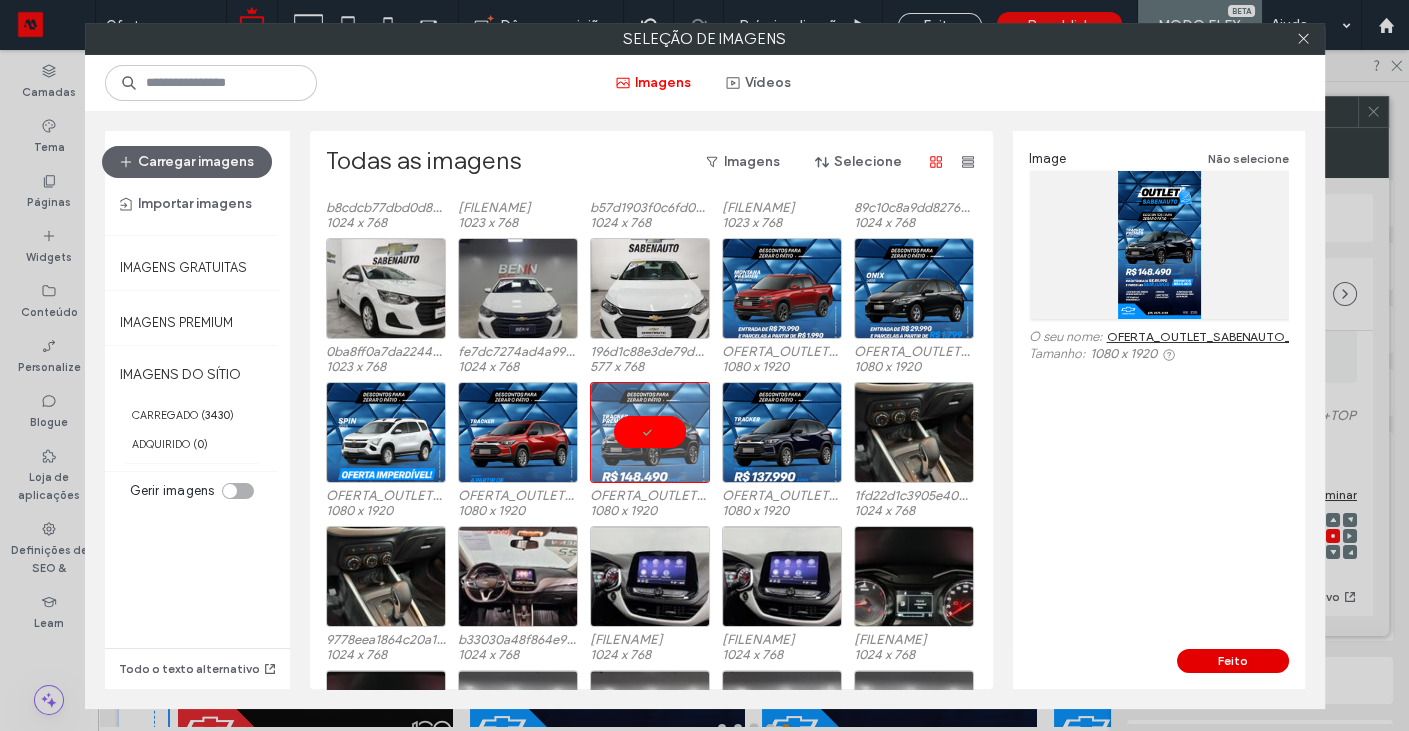 click on "Feito" at bounding box center (1233, 661) 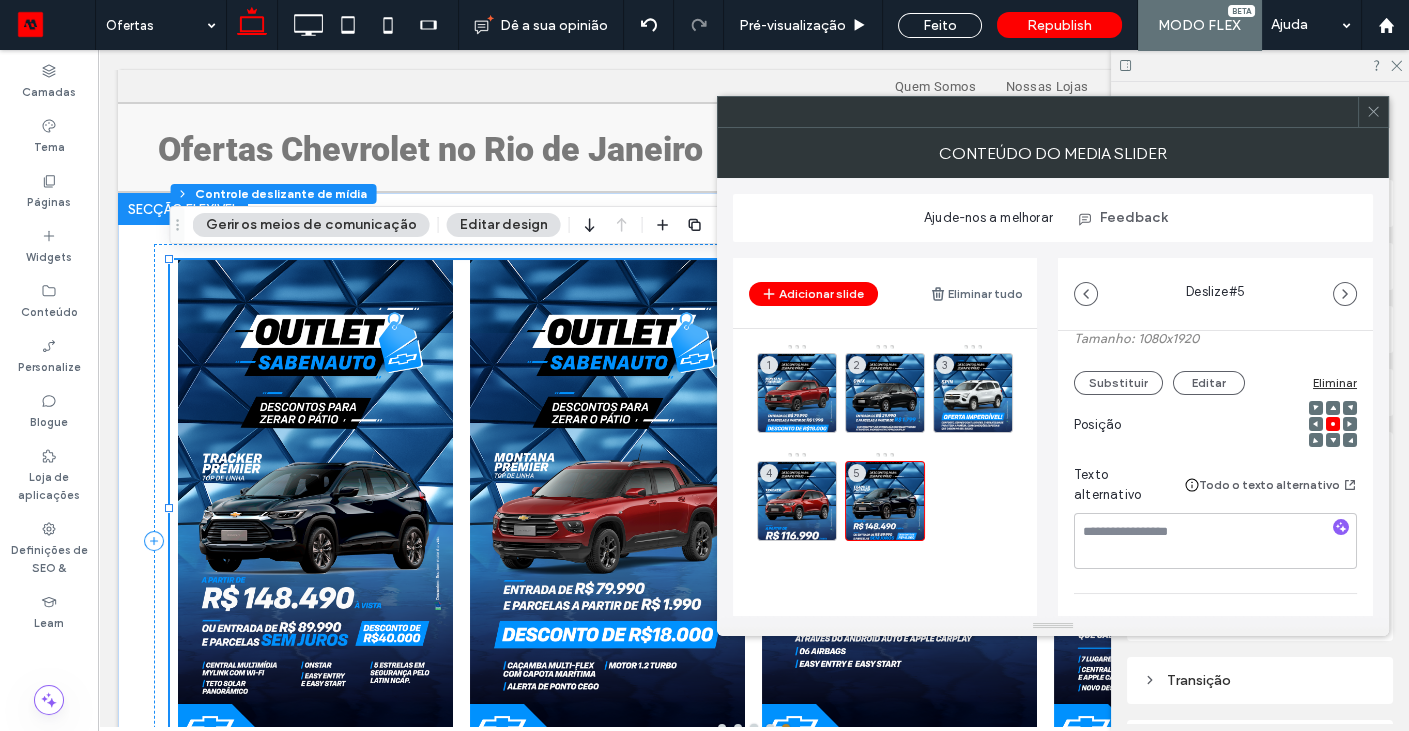 scroll, scrollTop: 276, scrollLeft: 0, axis: vertical 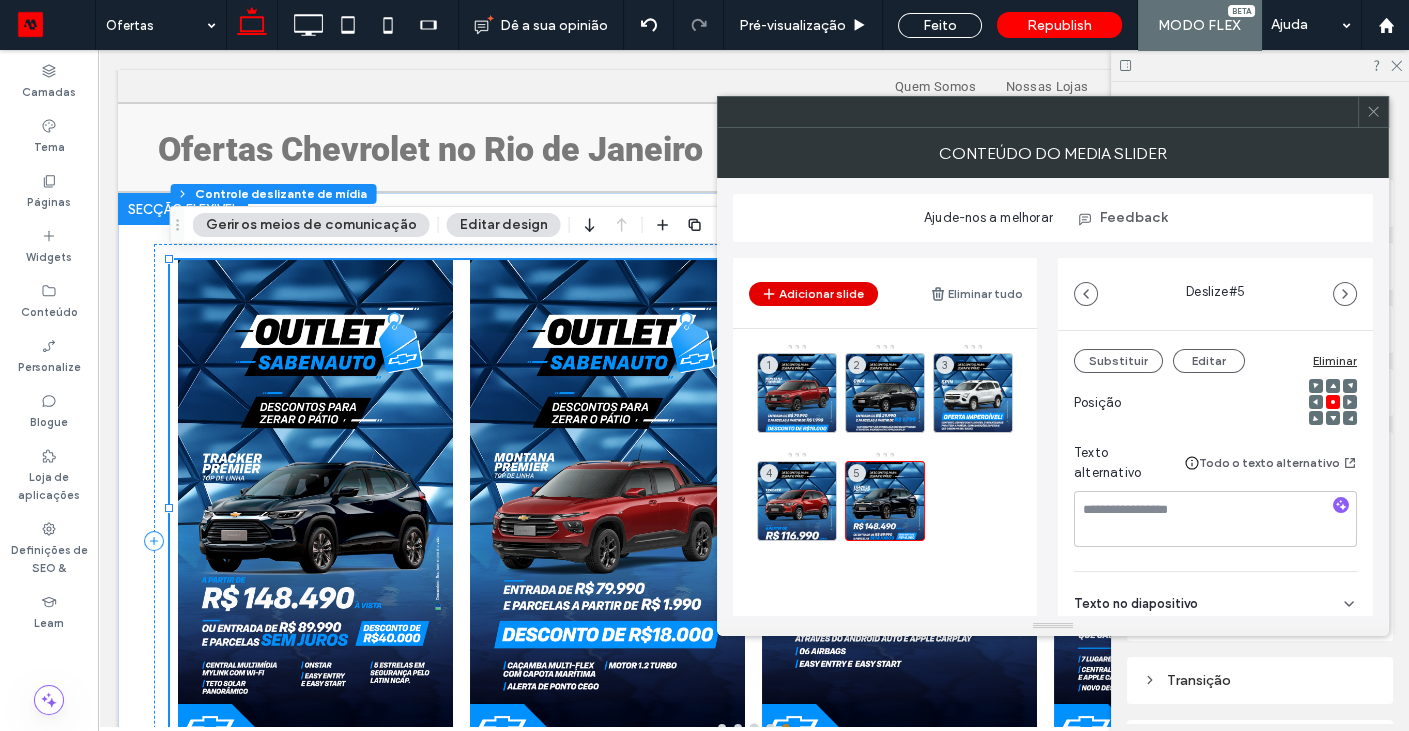 click on "Adicionar slide" at bounding box center [813, 294] 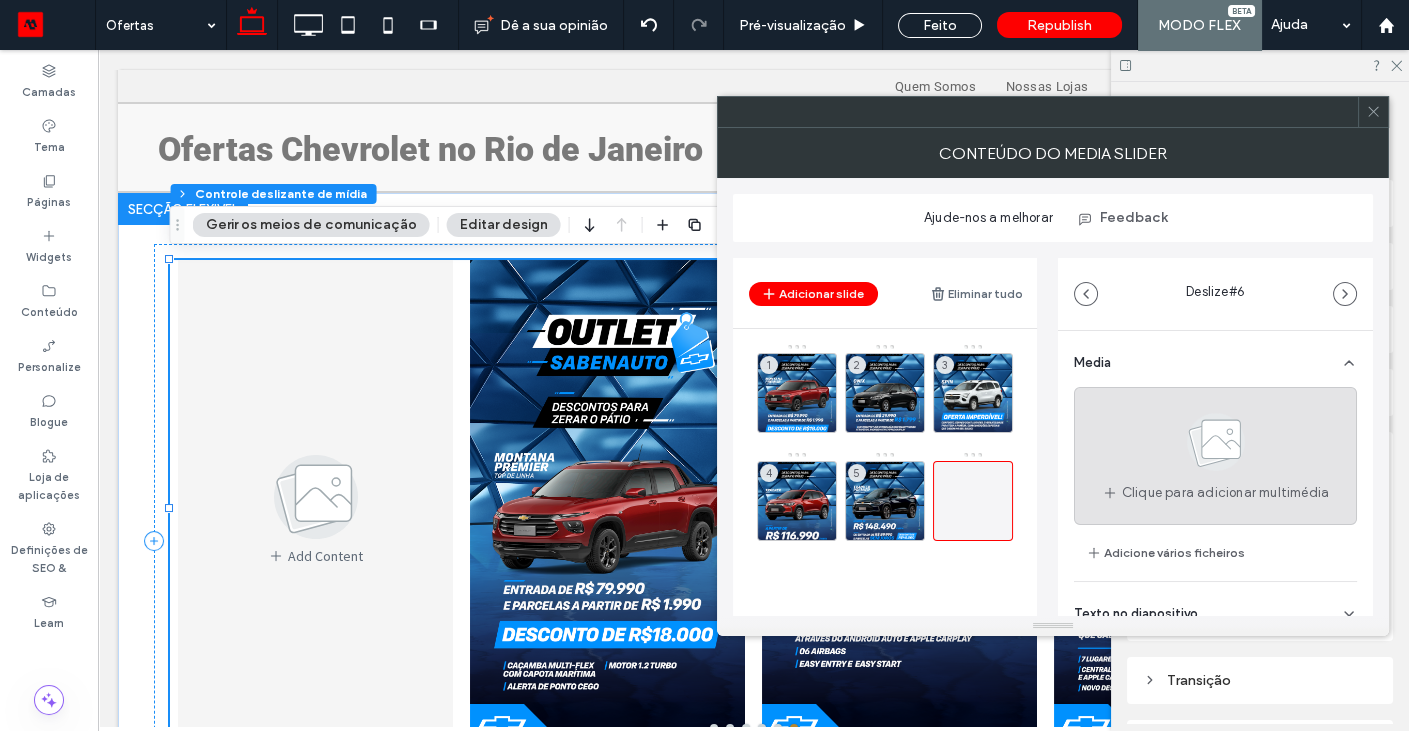 click 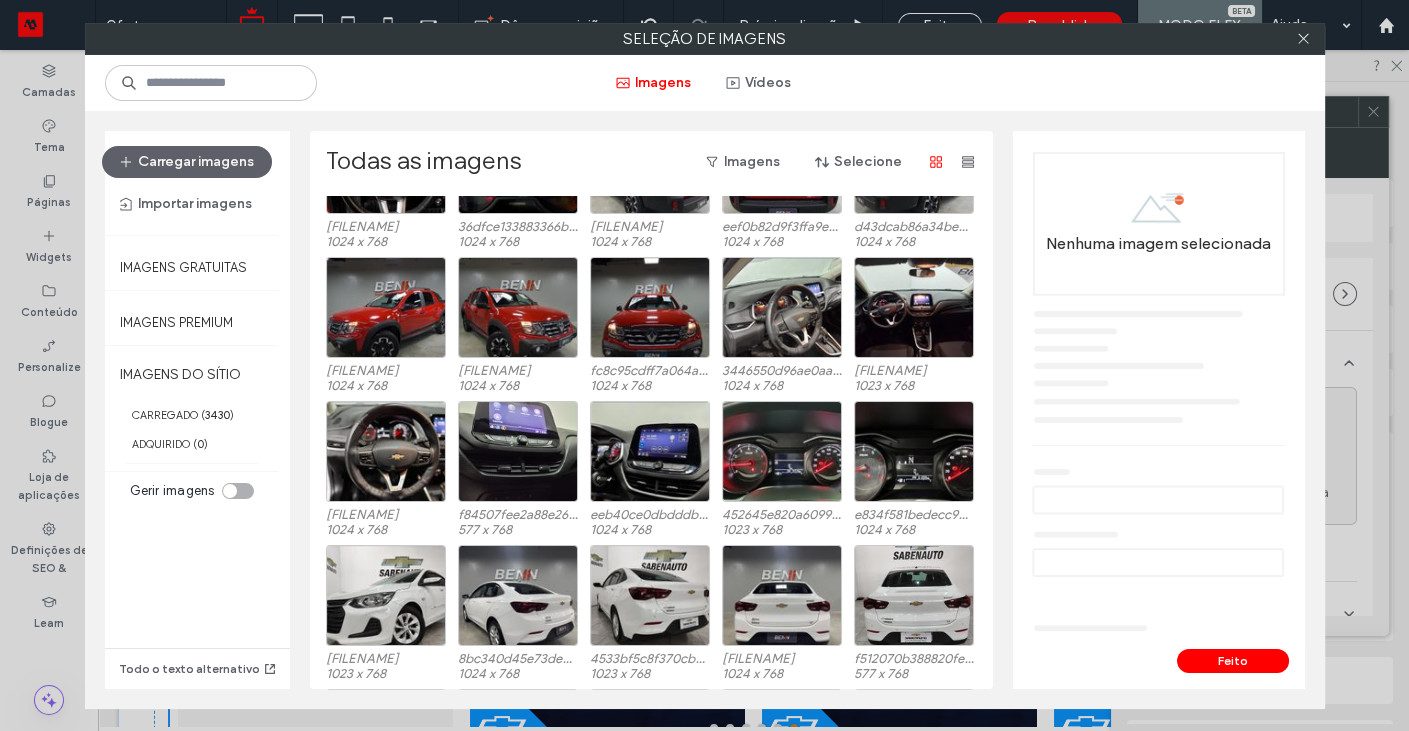 scroll, scrollTop: 3022, scrollLeft: 0, axis: vertical 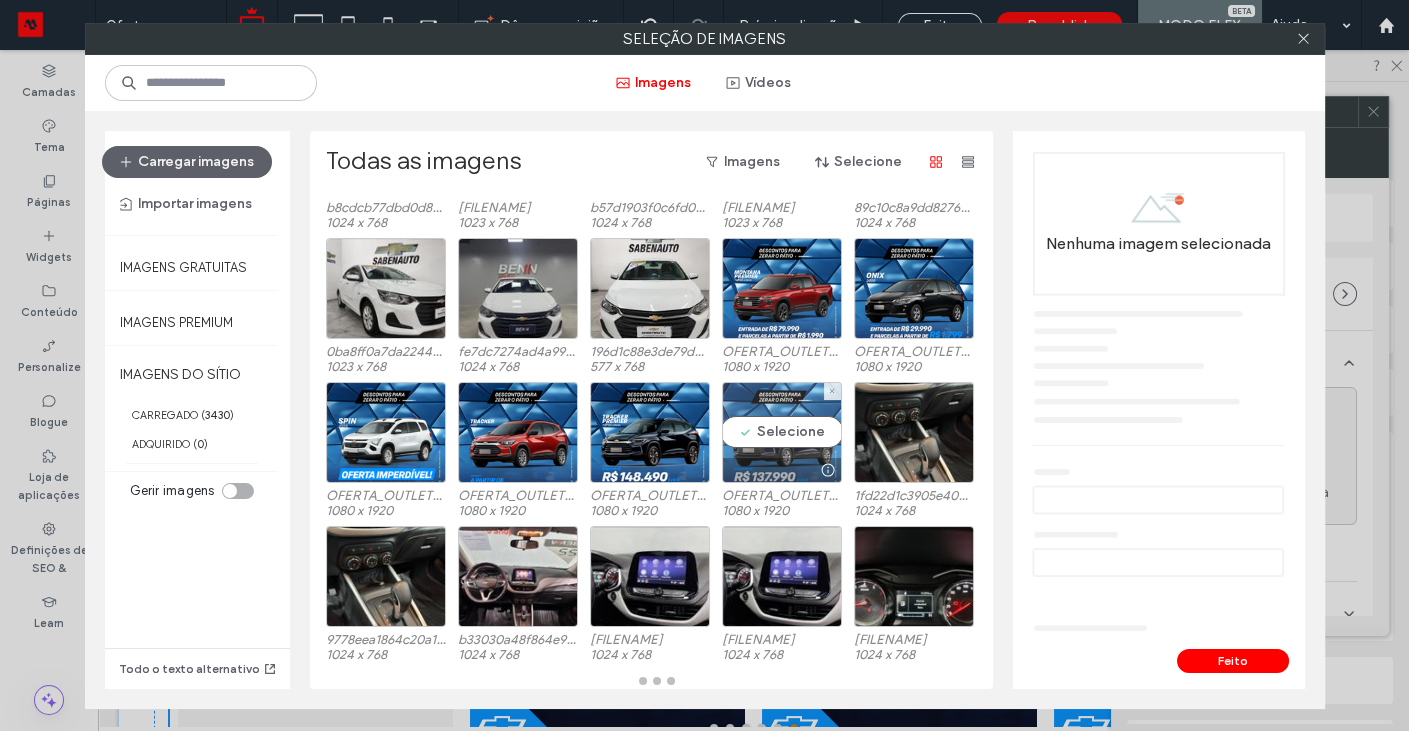 click on "Selecione" at bounding box center [782, 432] 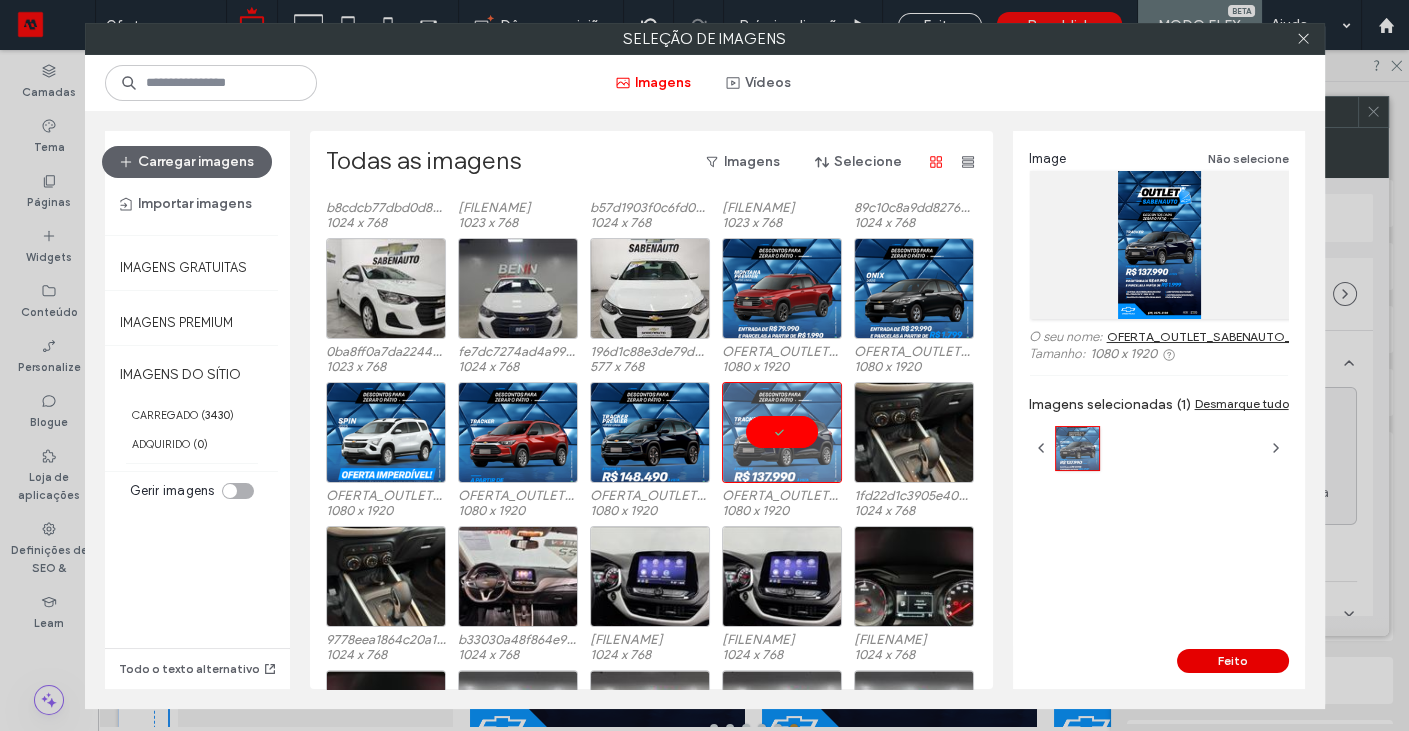 click on "Feito" at bounding box center (1233, 661) 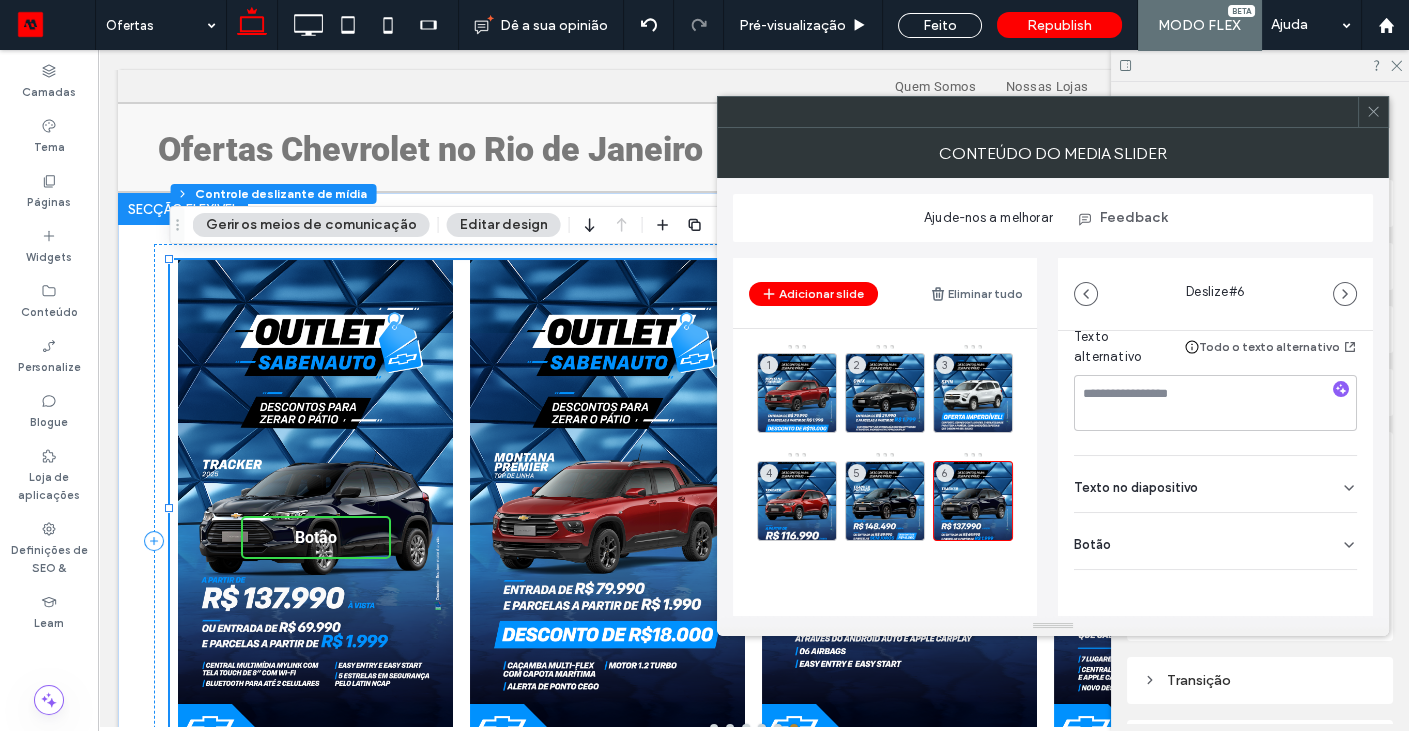 click on "Botão" at bounding box center (1215, 541) 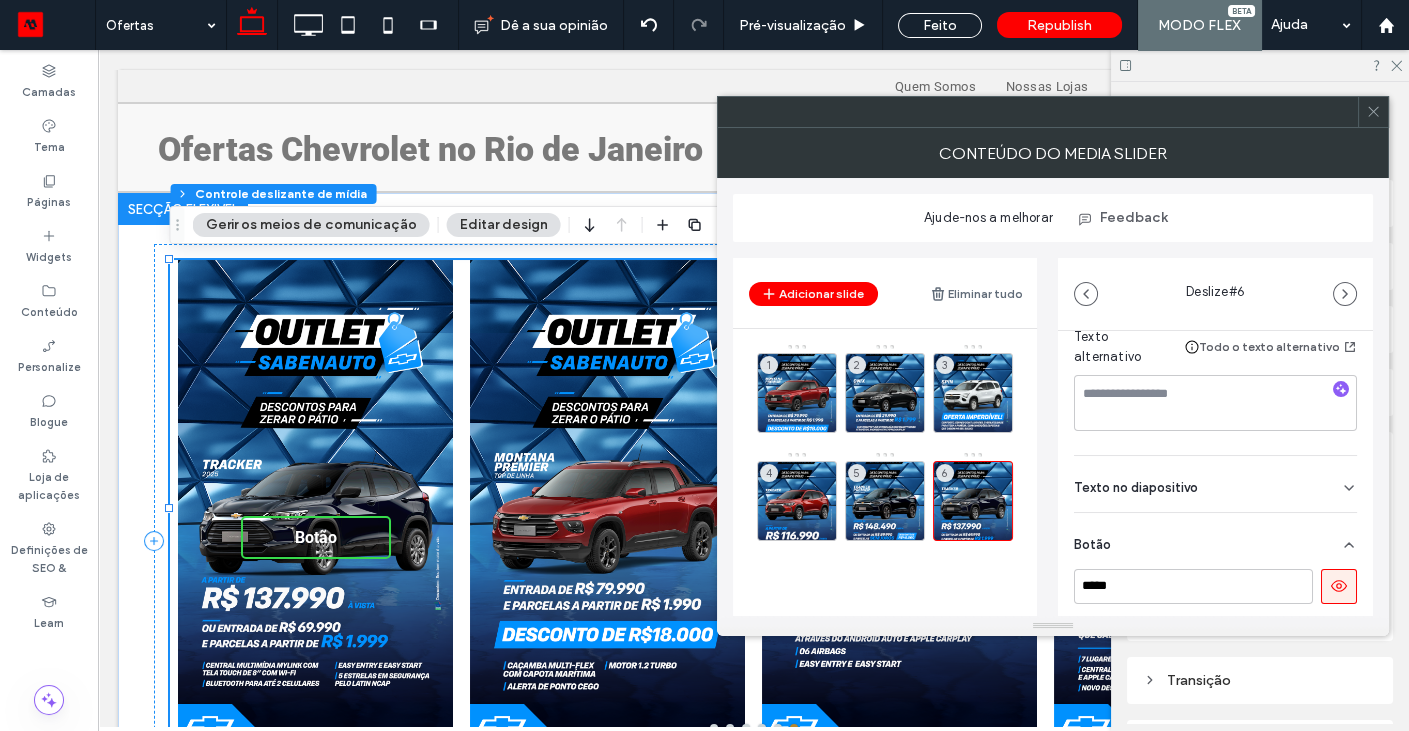click 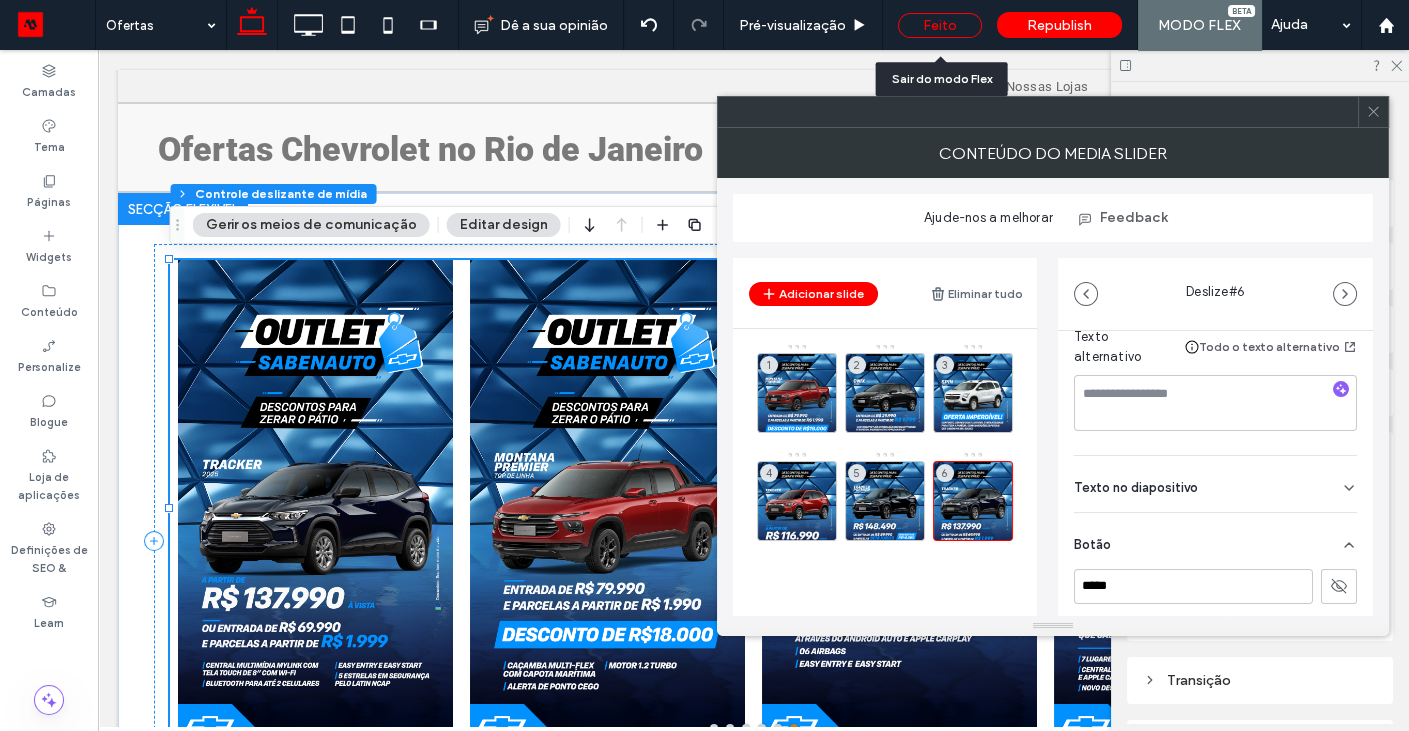 click on "Feito" at bounding box center [940, 25] 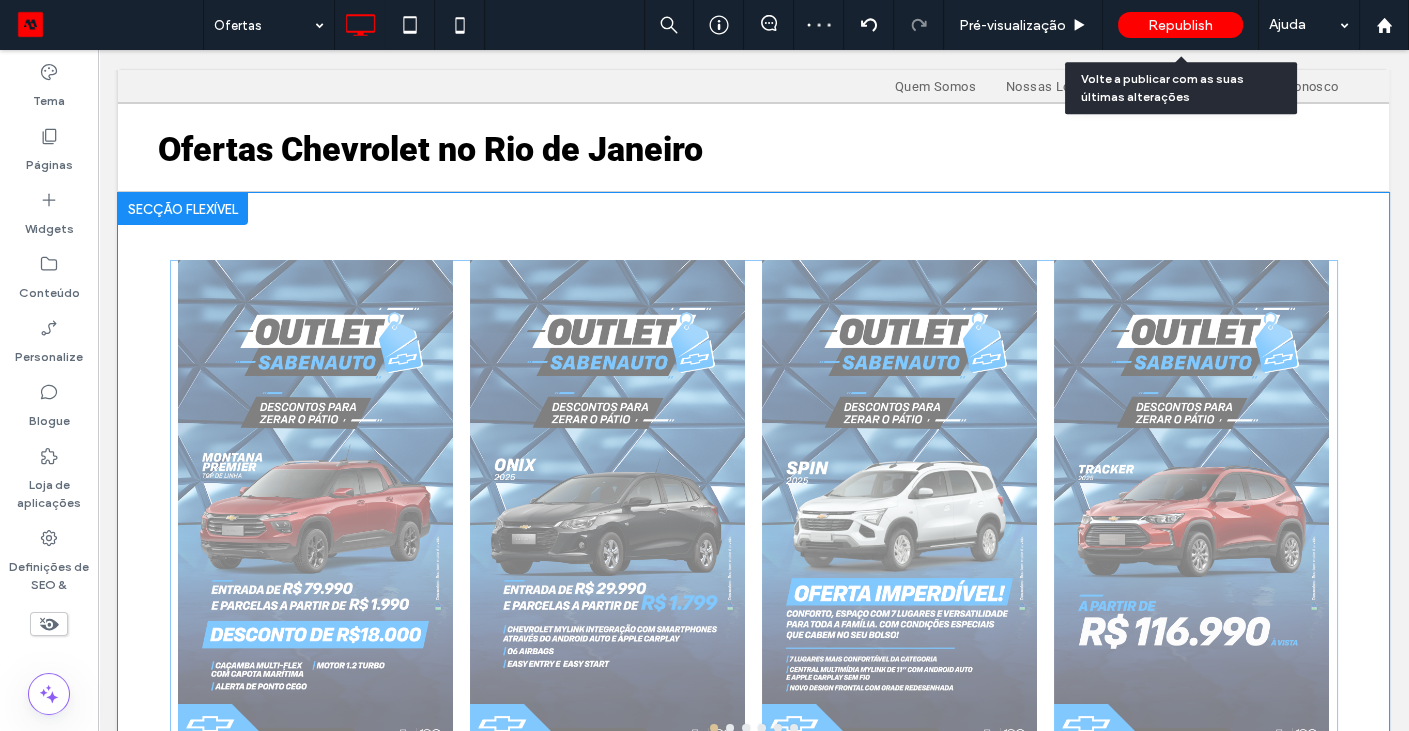 click on "Republish" at bounding box center [1180, 25] 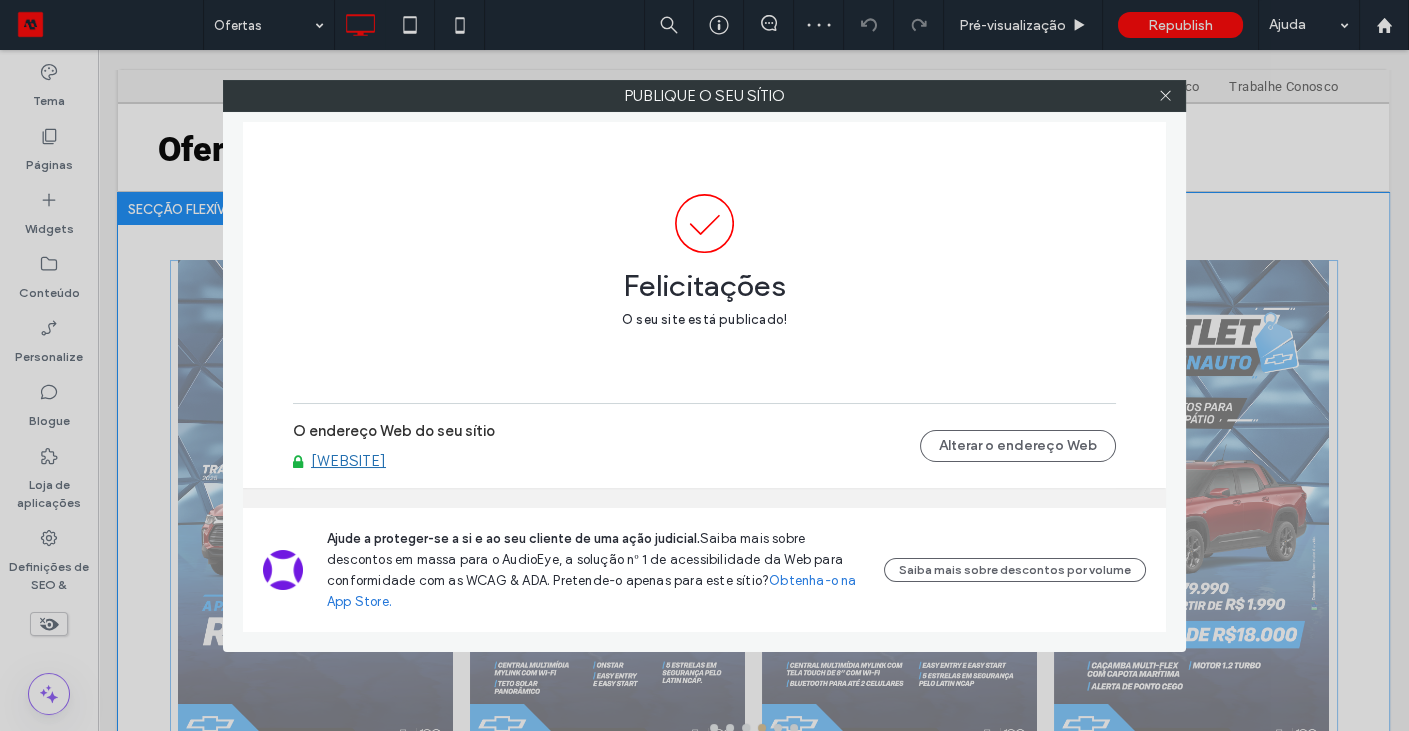 click on "www.ofertaschevroletrj.com.br" at bounding box center (348, 461) 